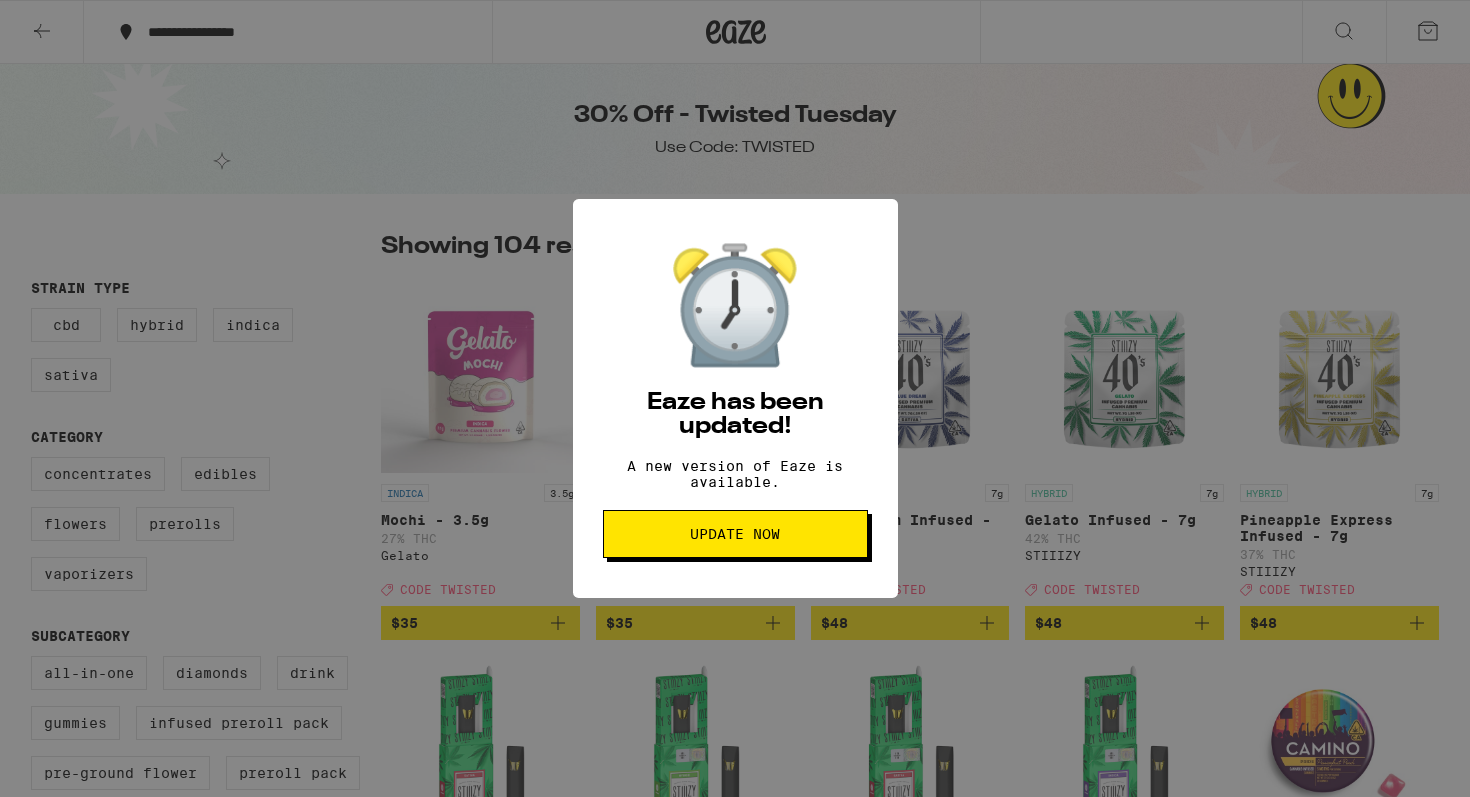 scroll, scrollTop: 0, scrollLeft: 0, axis: both 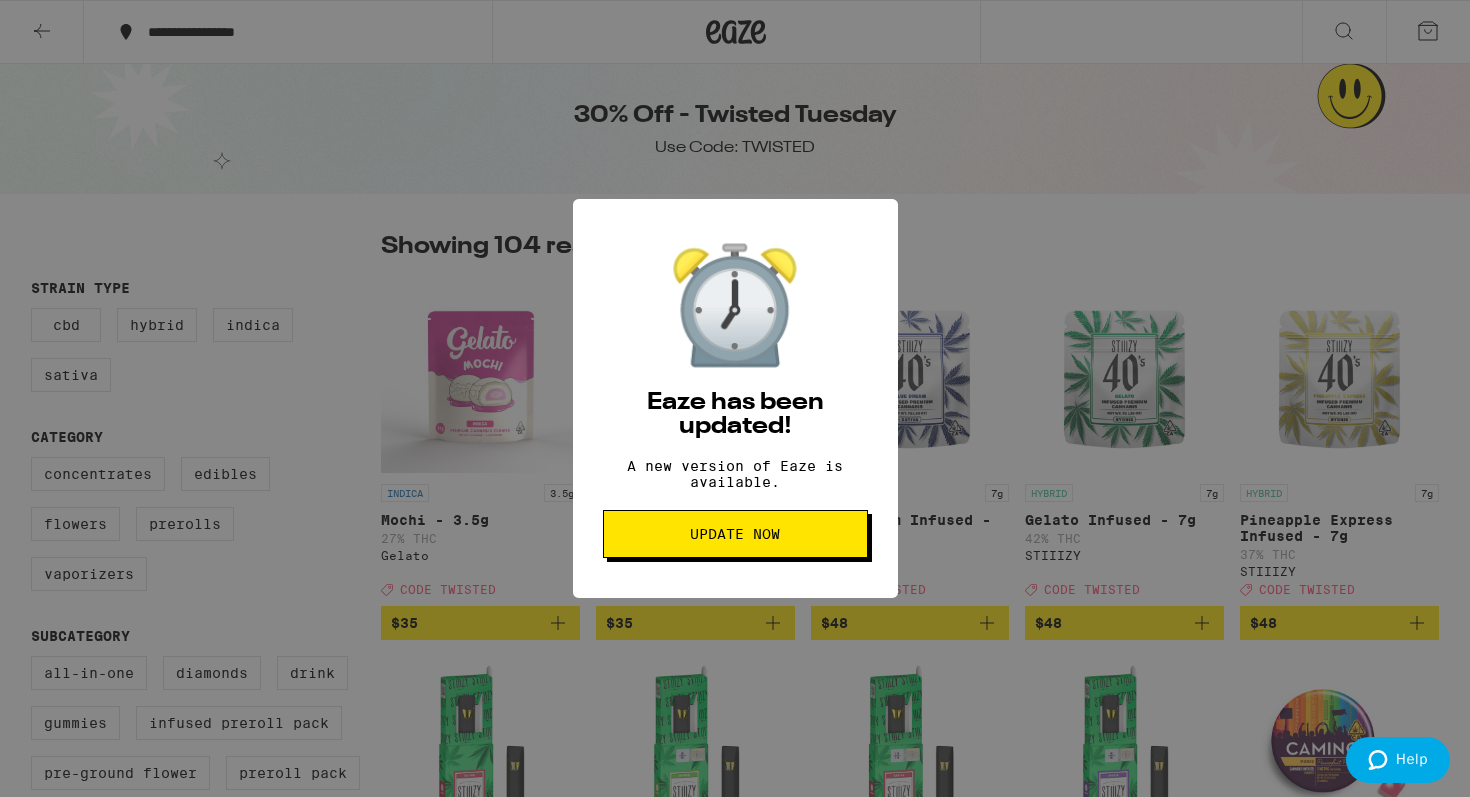 click on "Update Now" at bounding box center [735, 534] 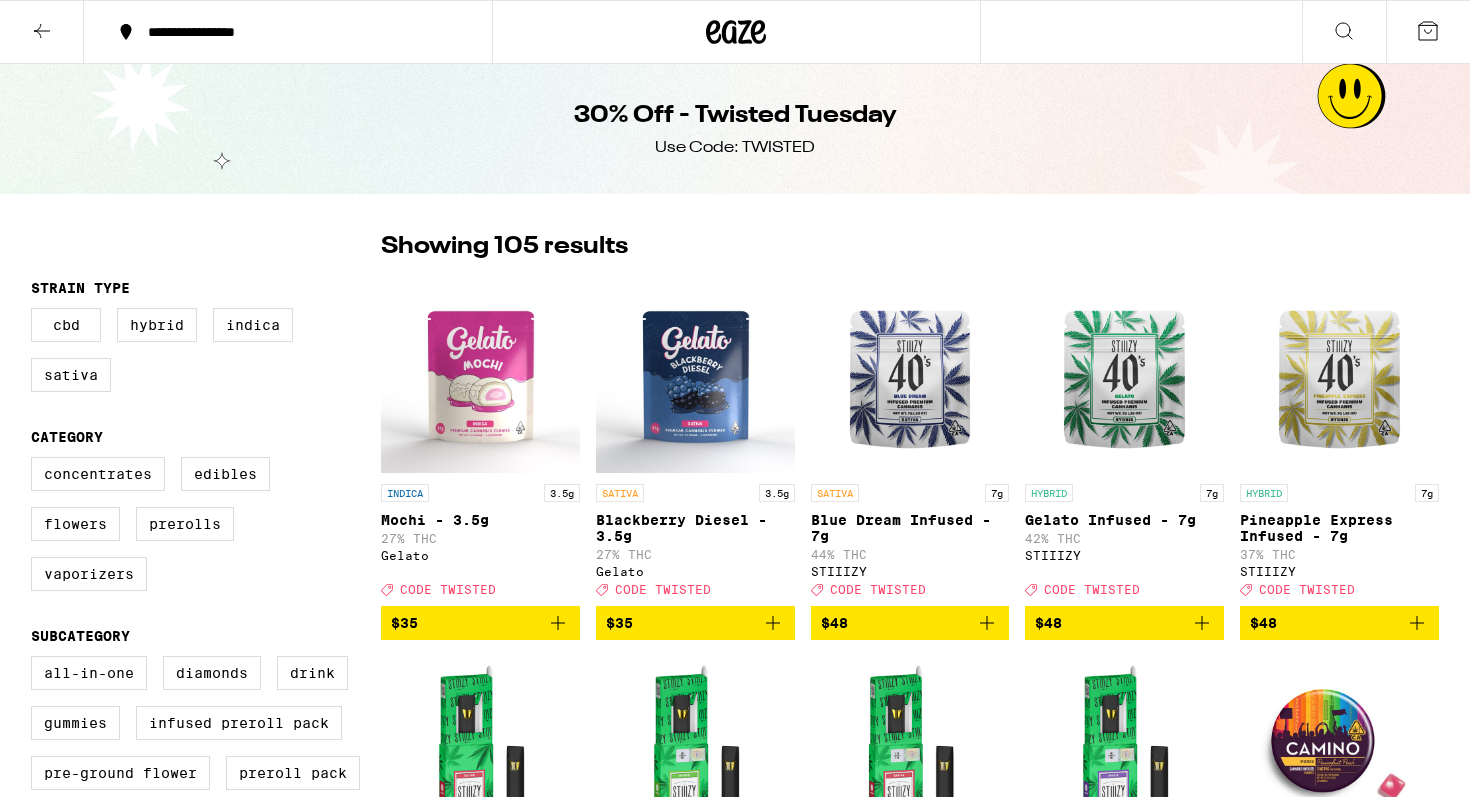 scroll, scrollTop: 0, scrollLeft: 0, axis: both 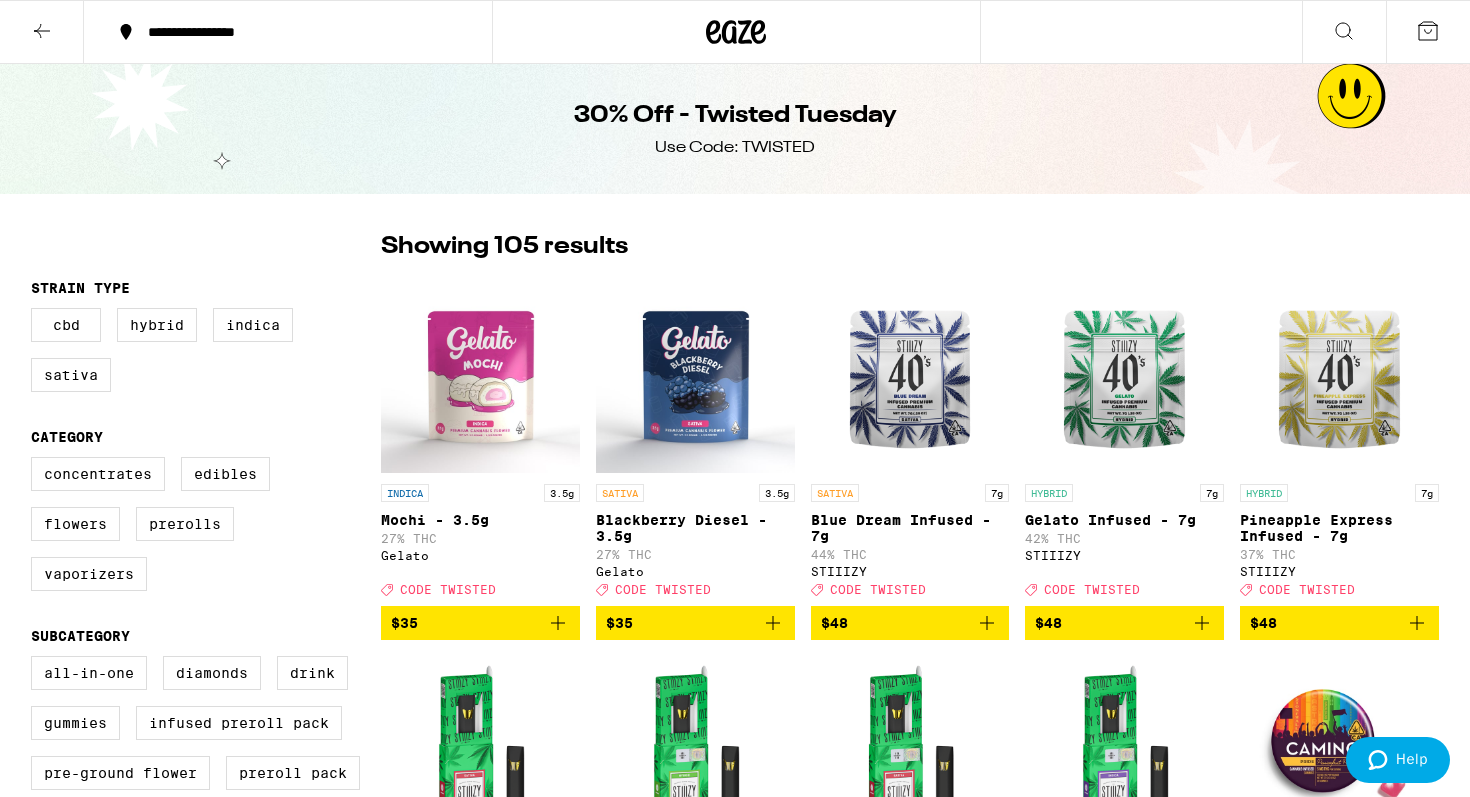 click 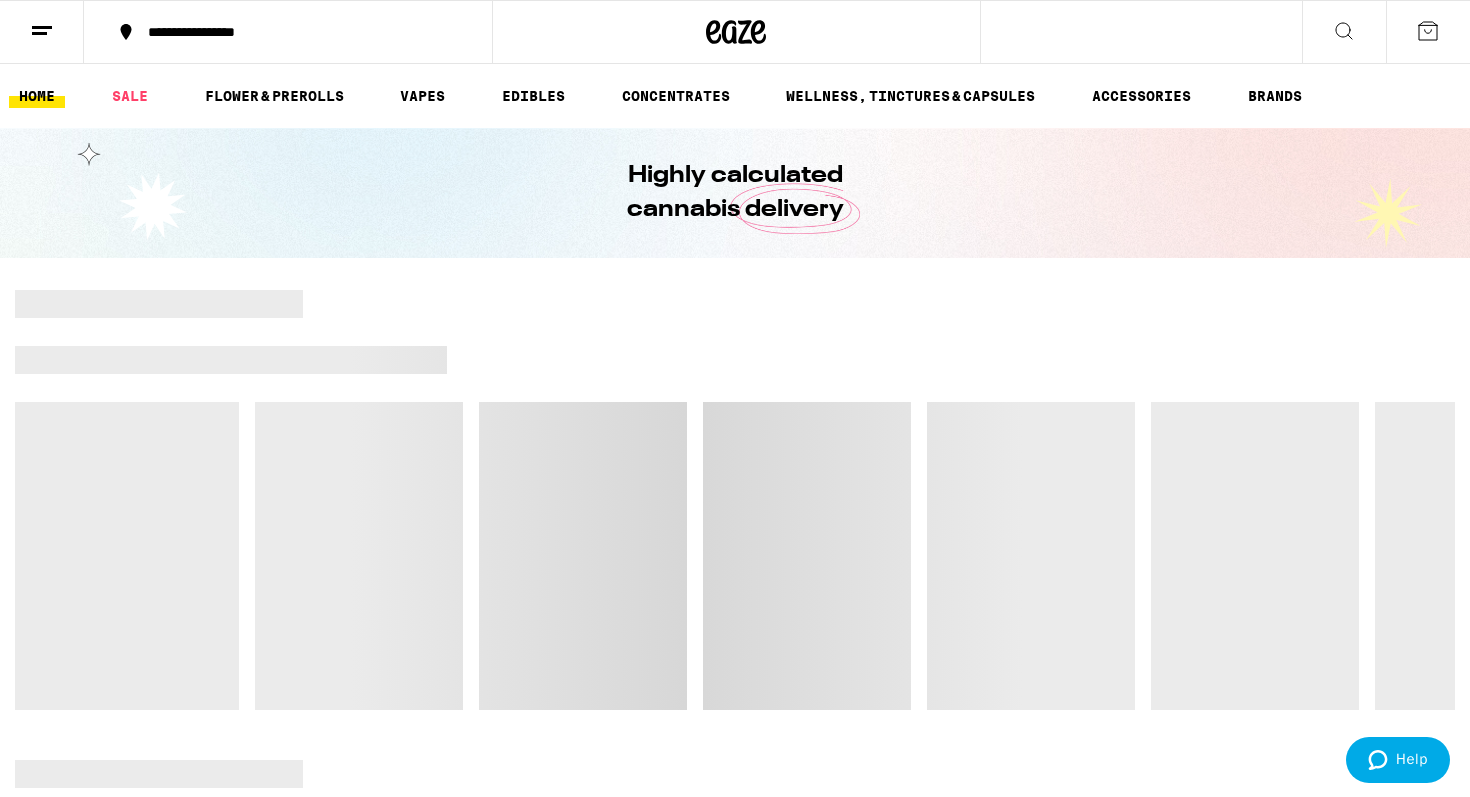 scroll, scrollTop: 0, scrollLeft: 0, axis: both 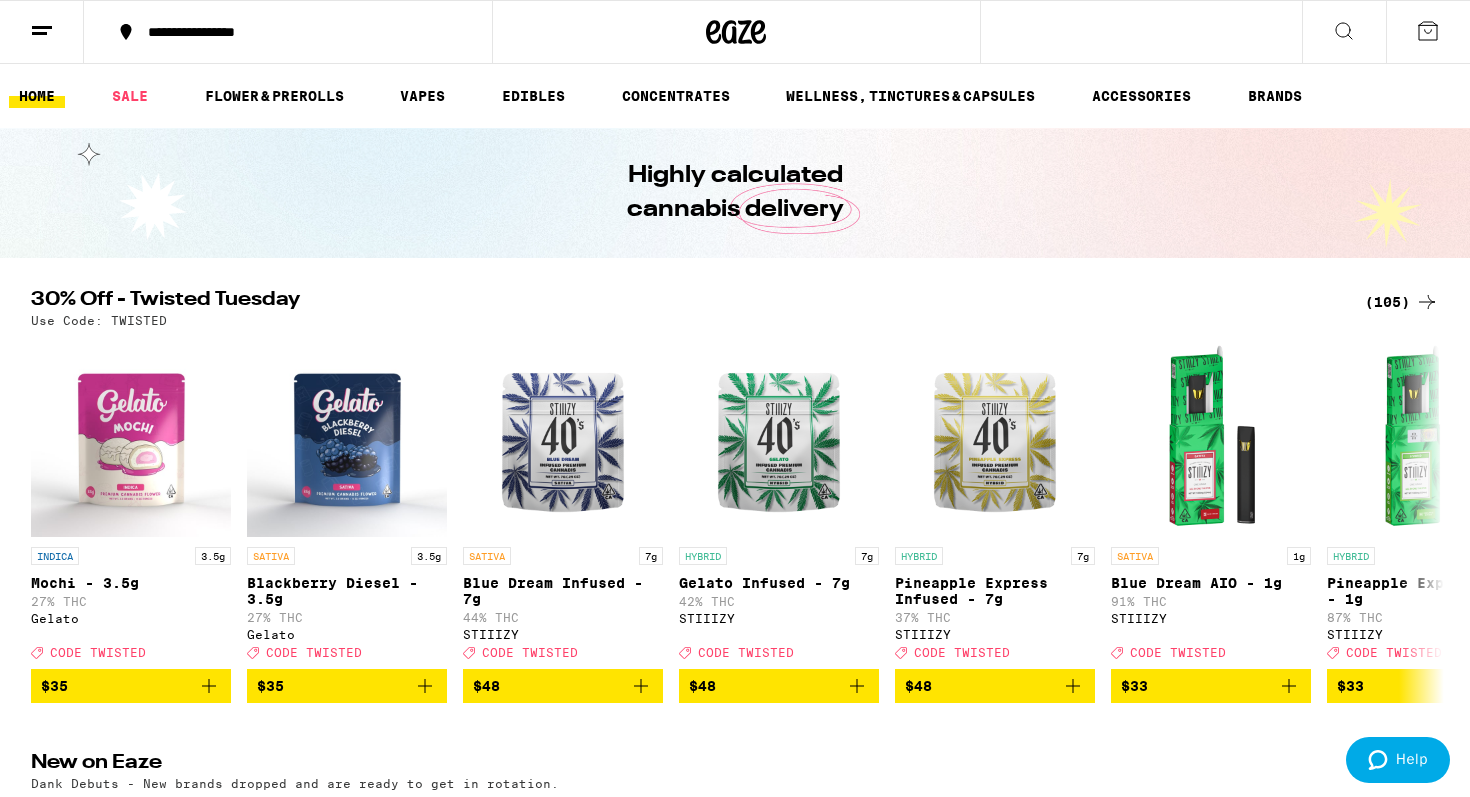 click on "(105)" at bounding box center (1402, 302) 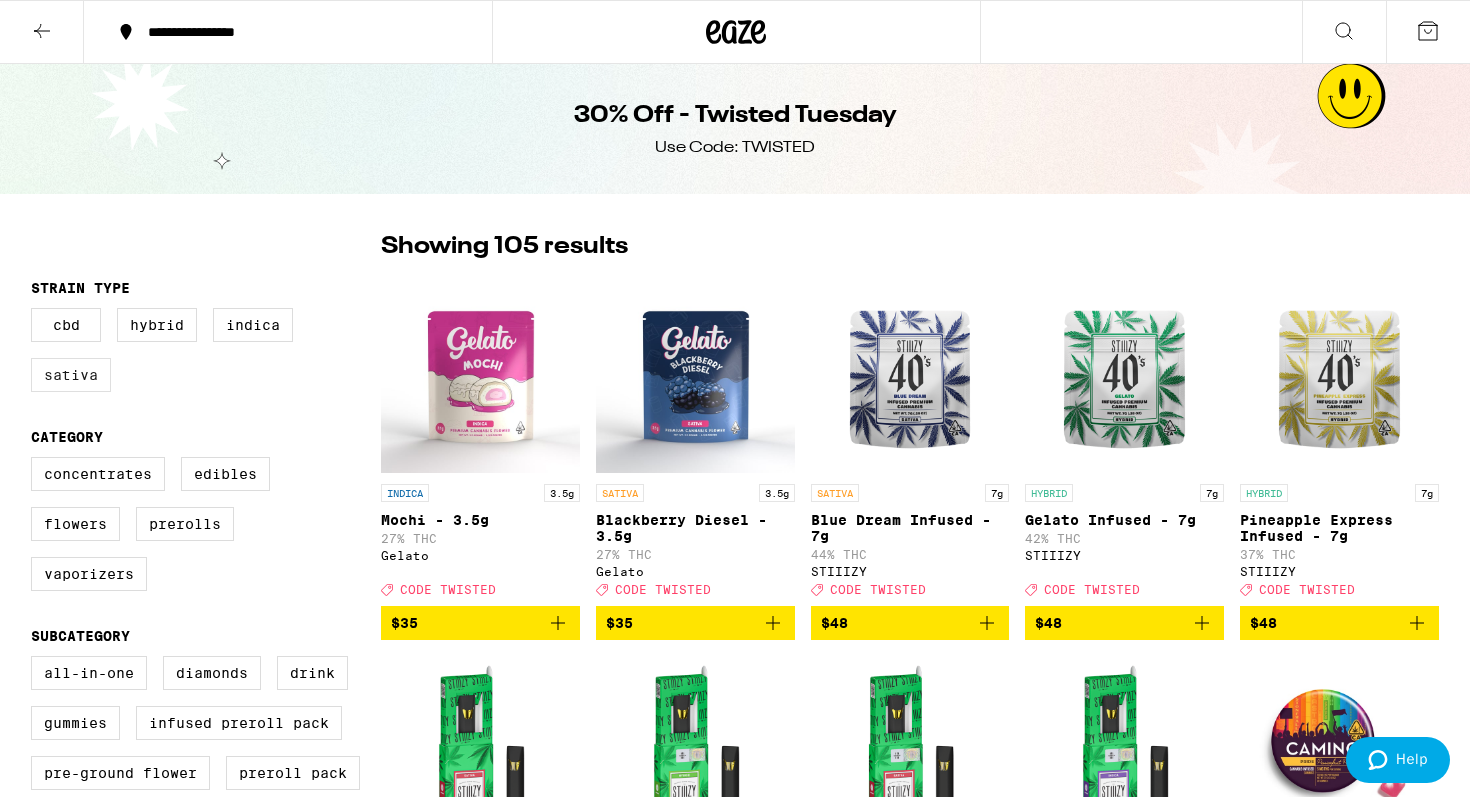 click on "Sativa" at bounding box center [71, 375] 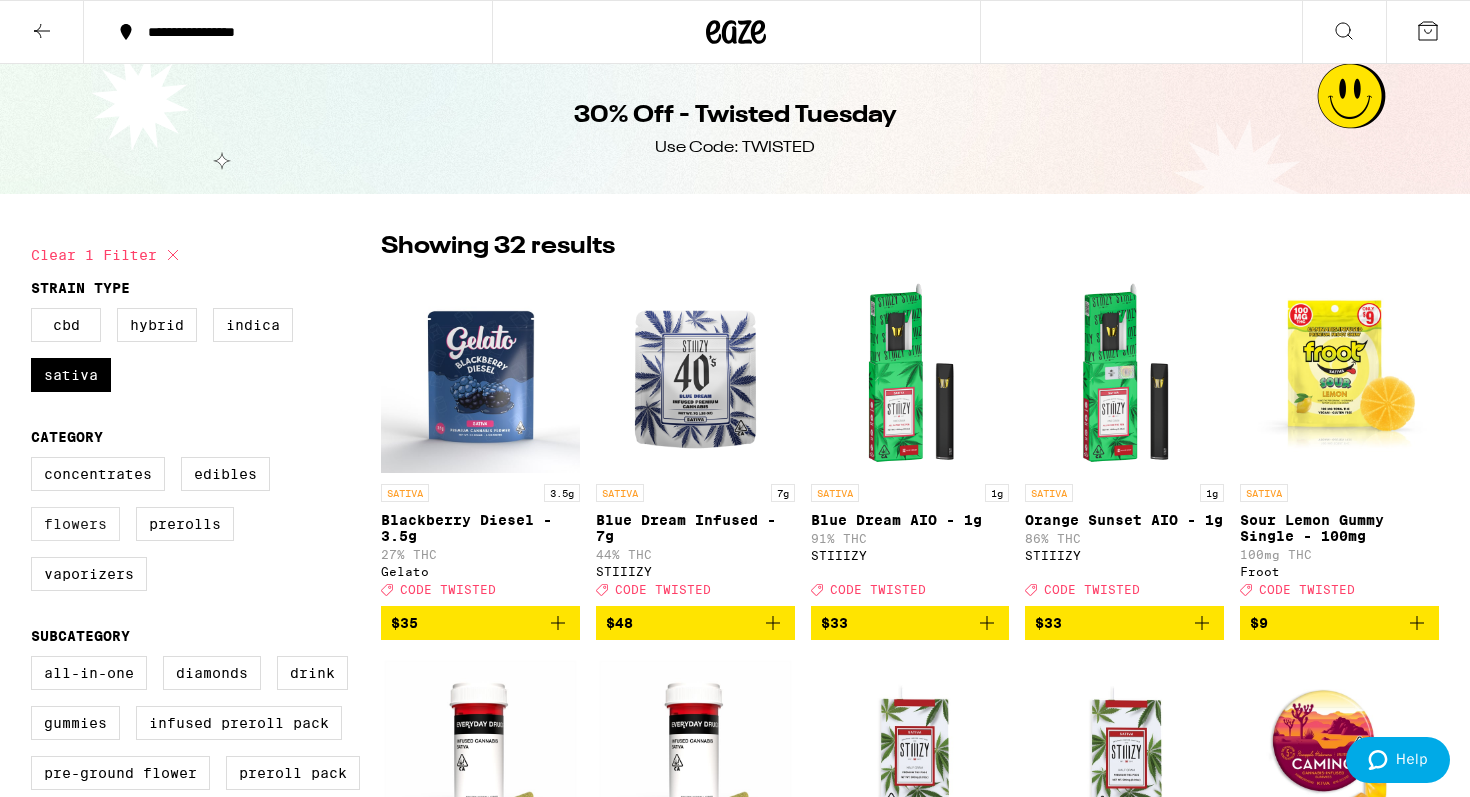 click on "Flowers" at bounding box center (75, 524) 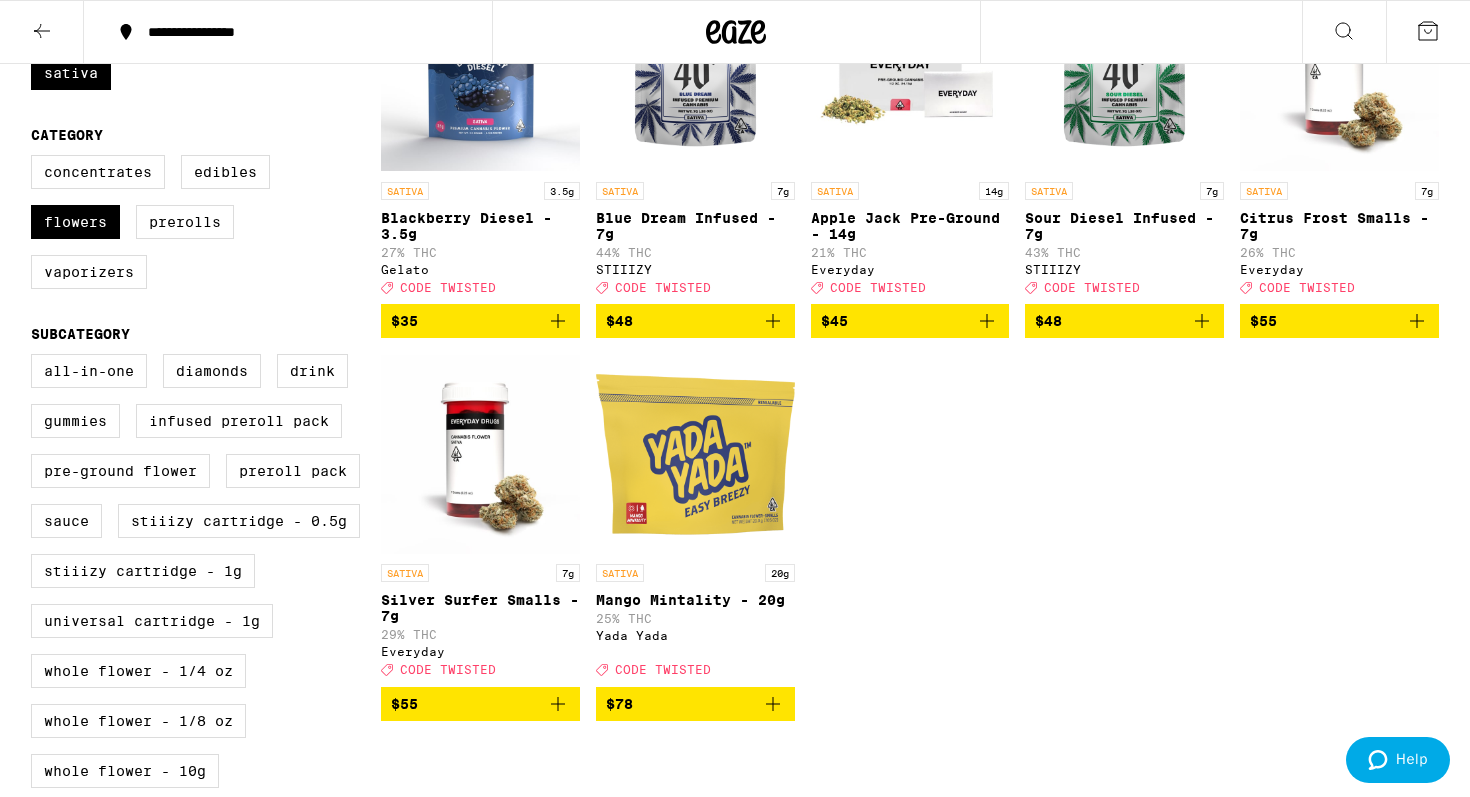 scroll, scrollTop: 304, scrollLeft: 0, axis: vertical 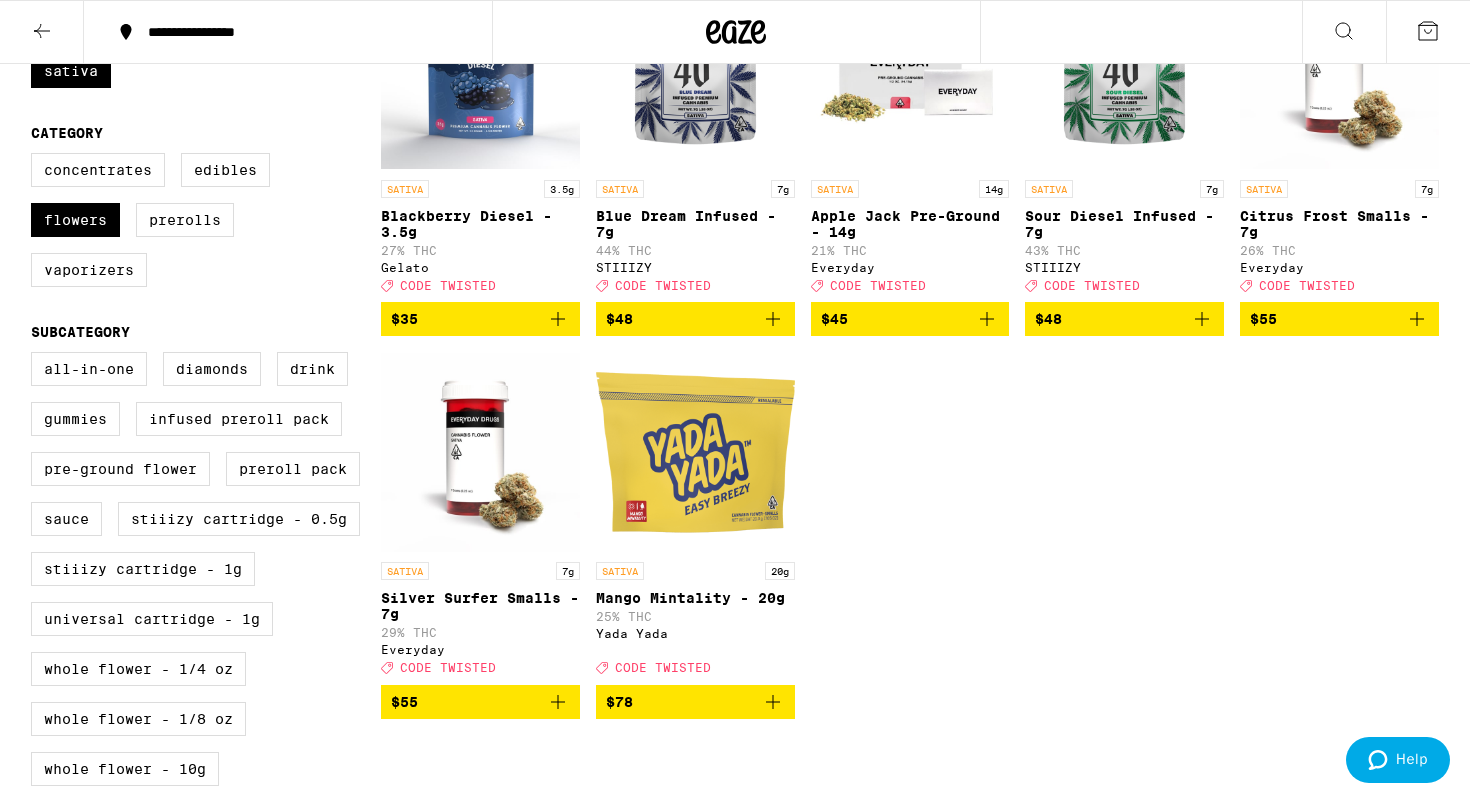 click 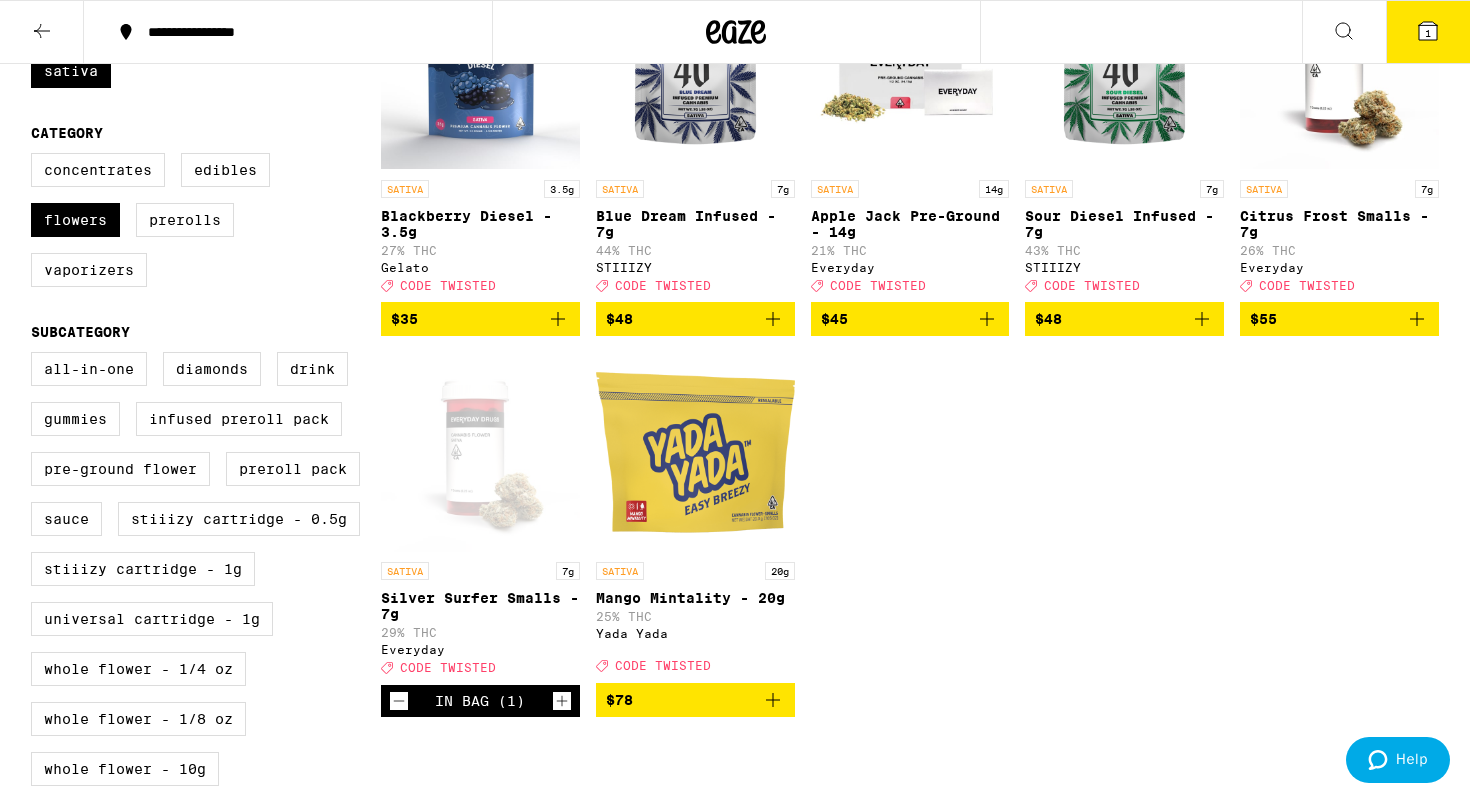 click 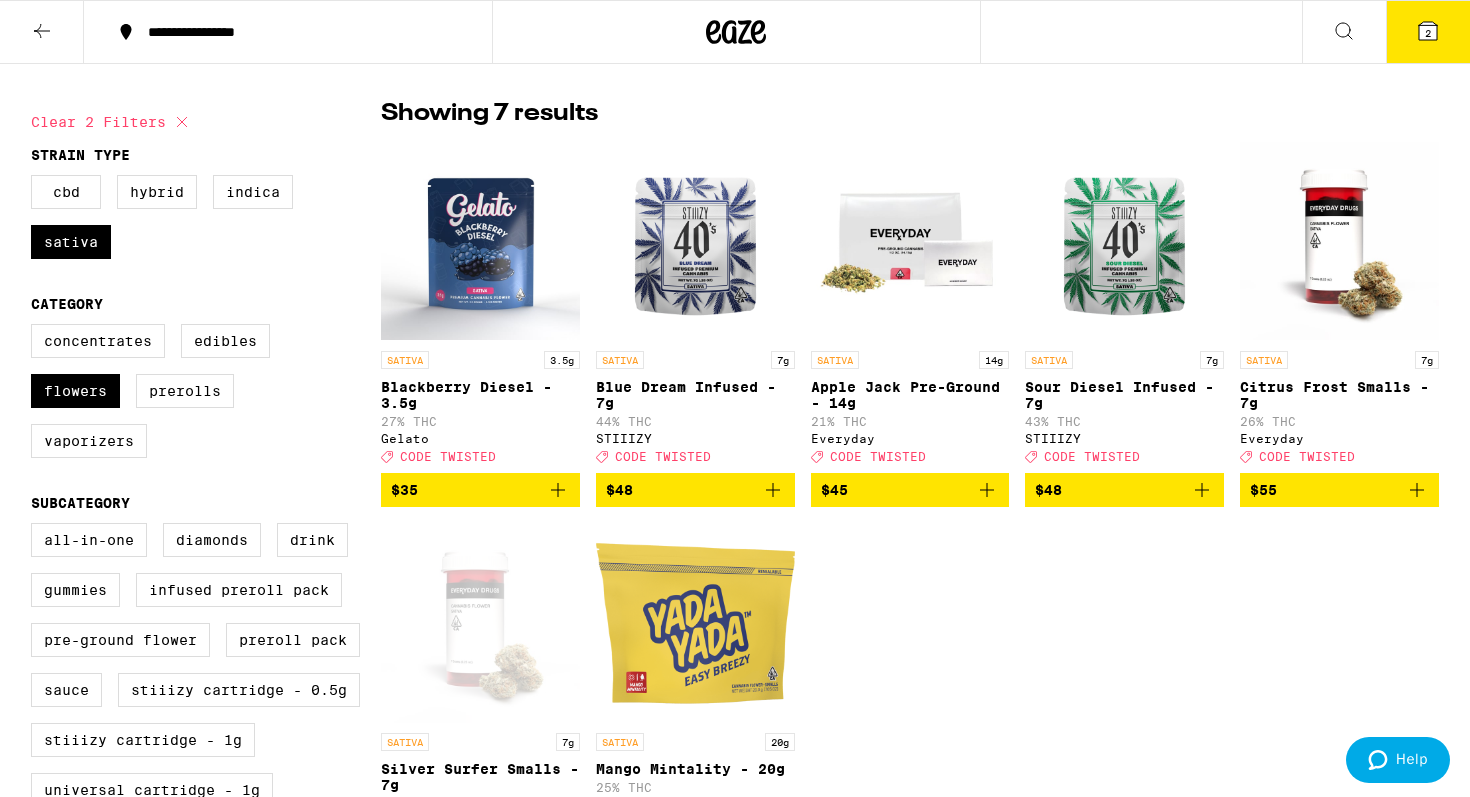 scroll, scrollTop: 130, scrollLeft: 0, axis: vertical 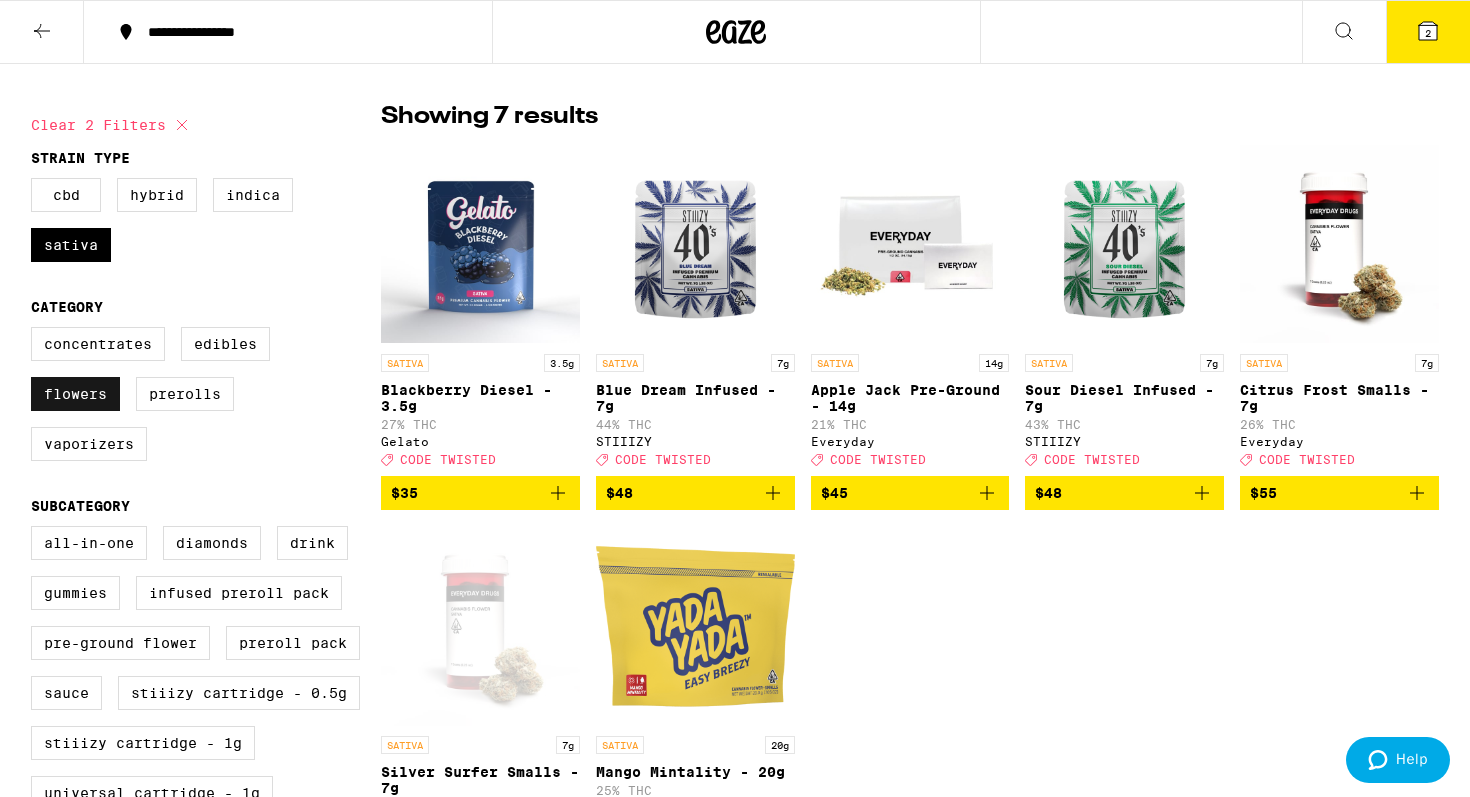 click on "Flowers" at bounding box center [75, 394] 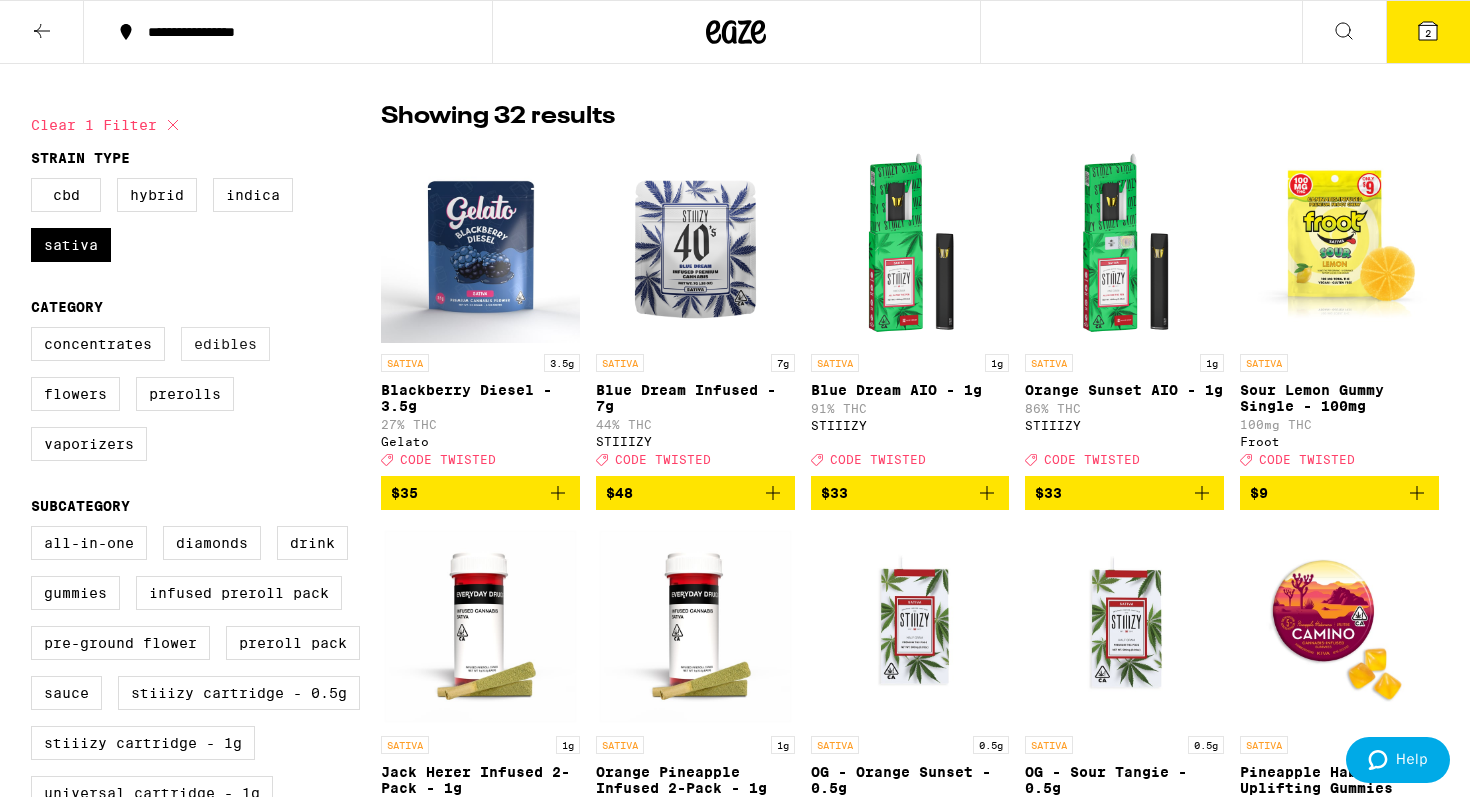 click on "Edibles" at bounding box center (225, 344) 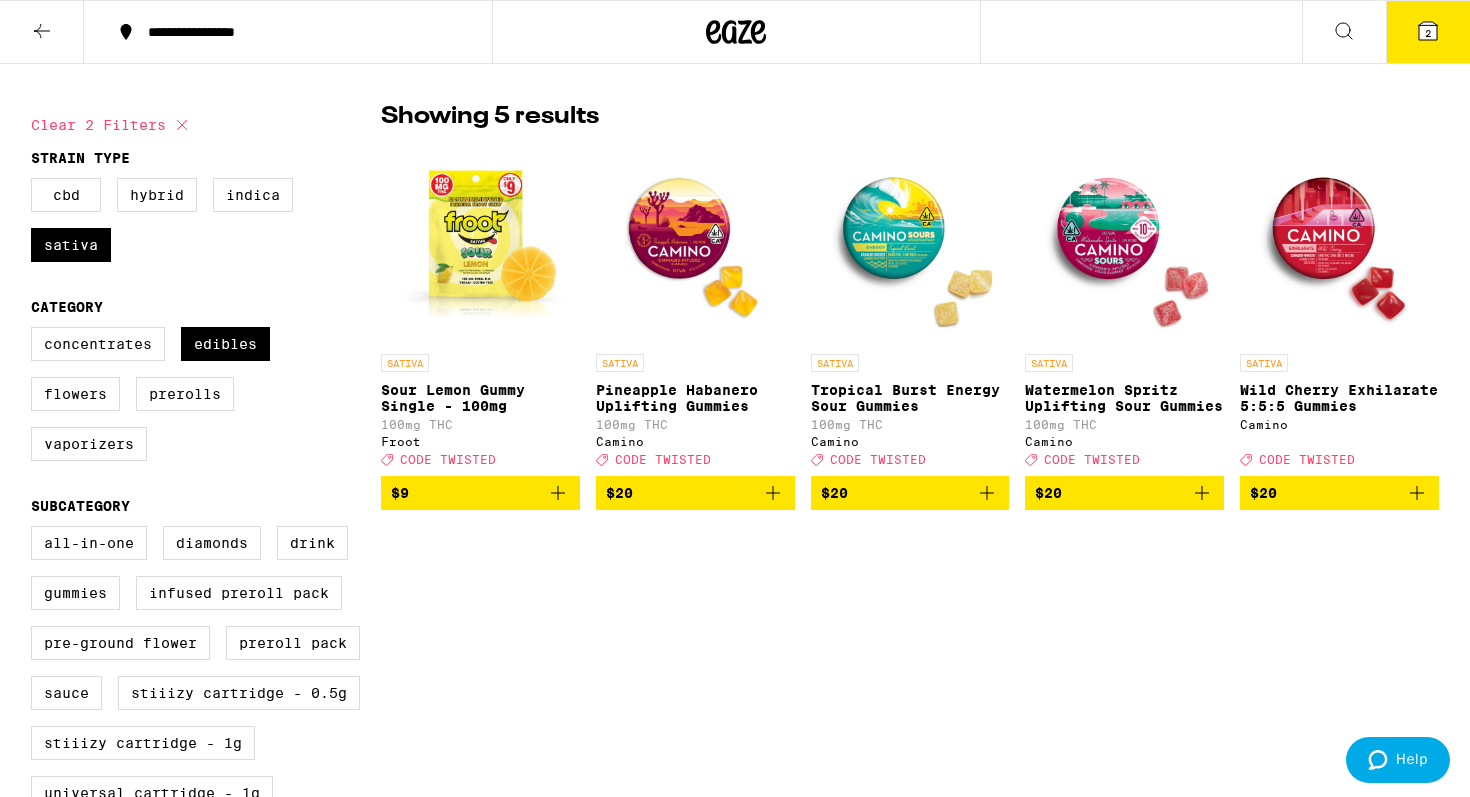 click 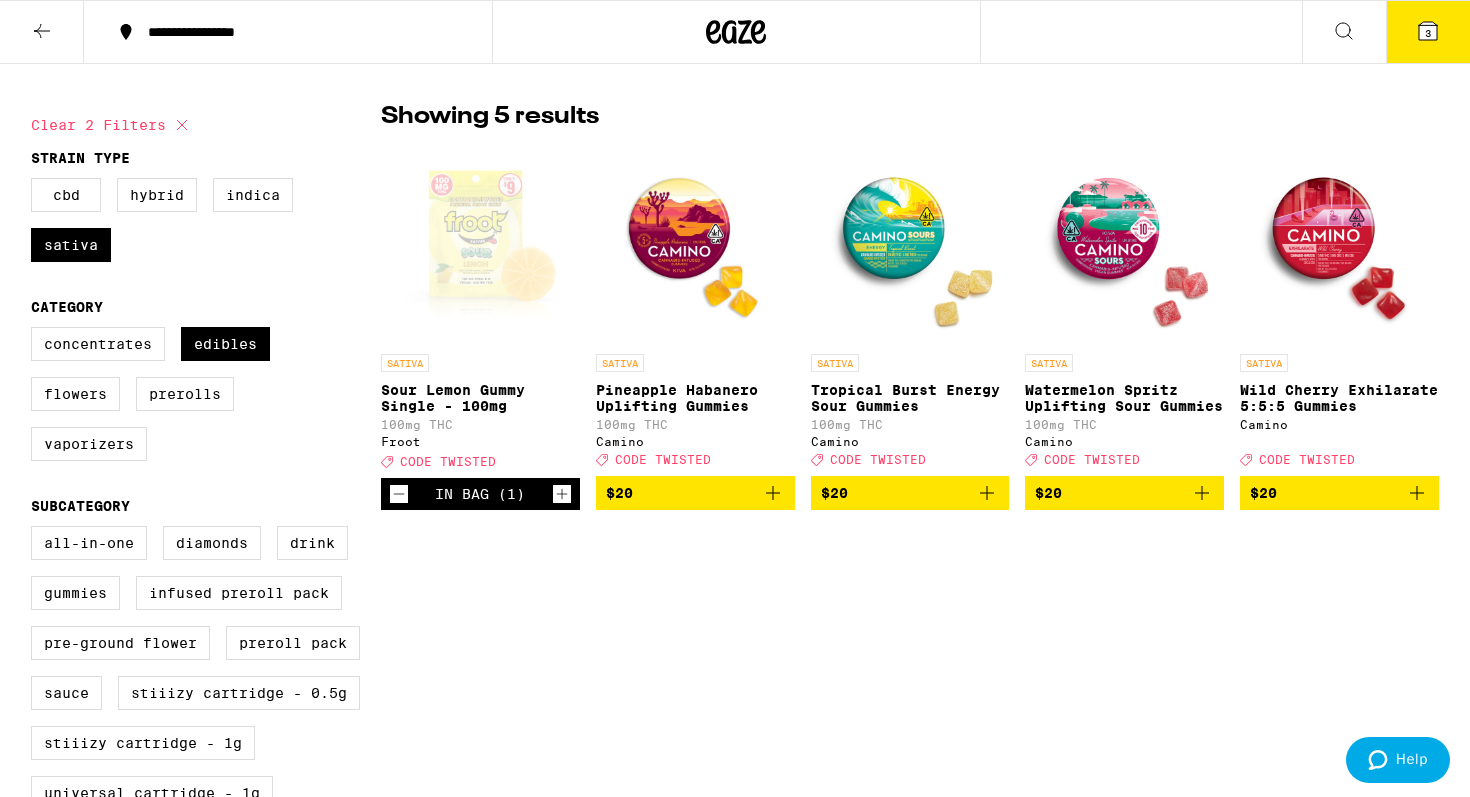 click 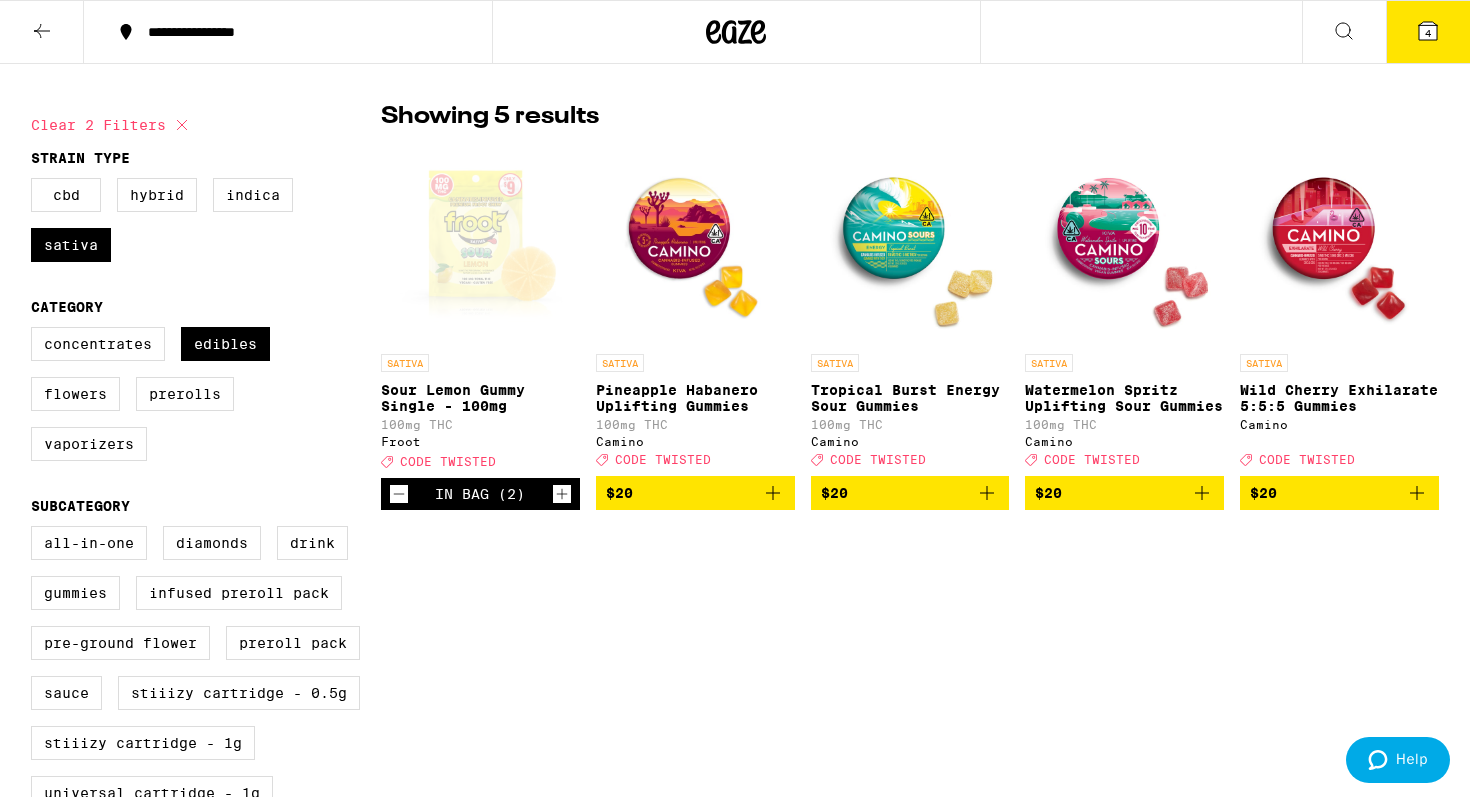 click 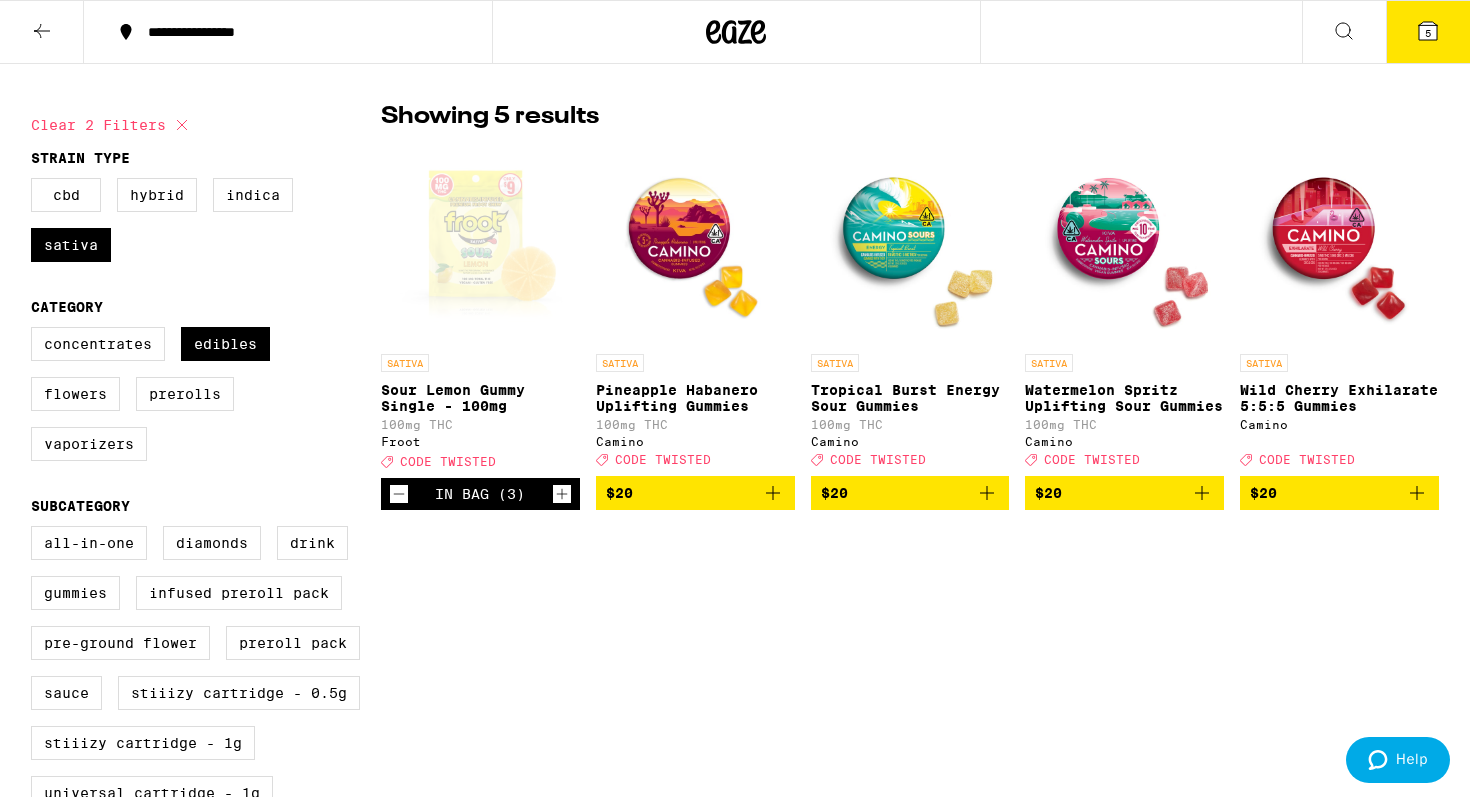 click 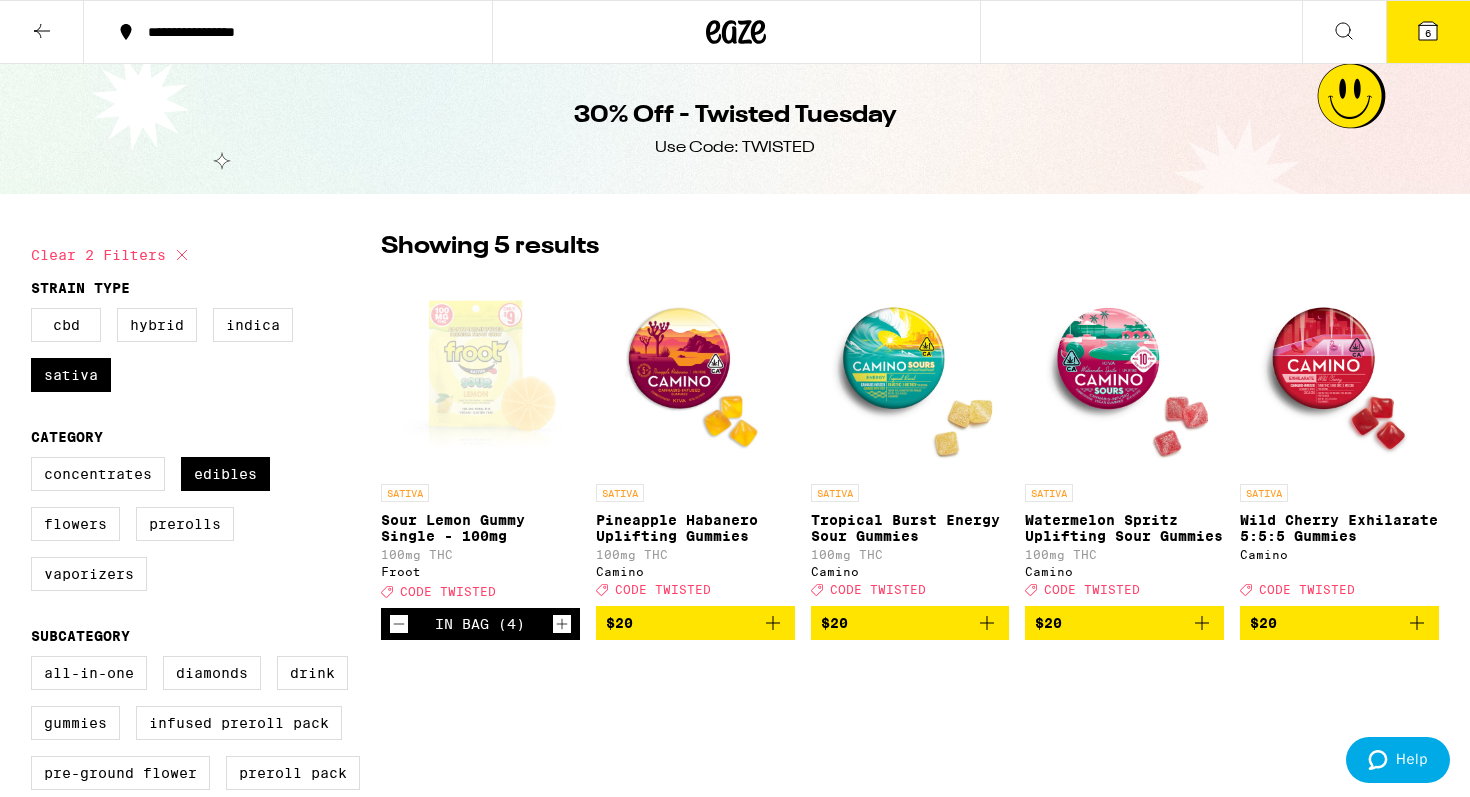 scroll, scrollTop: 0, scrollLeft: 0, axis: both 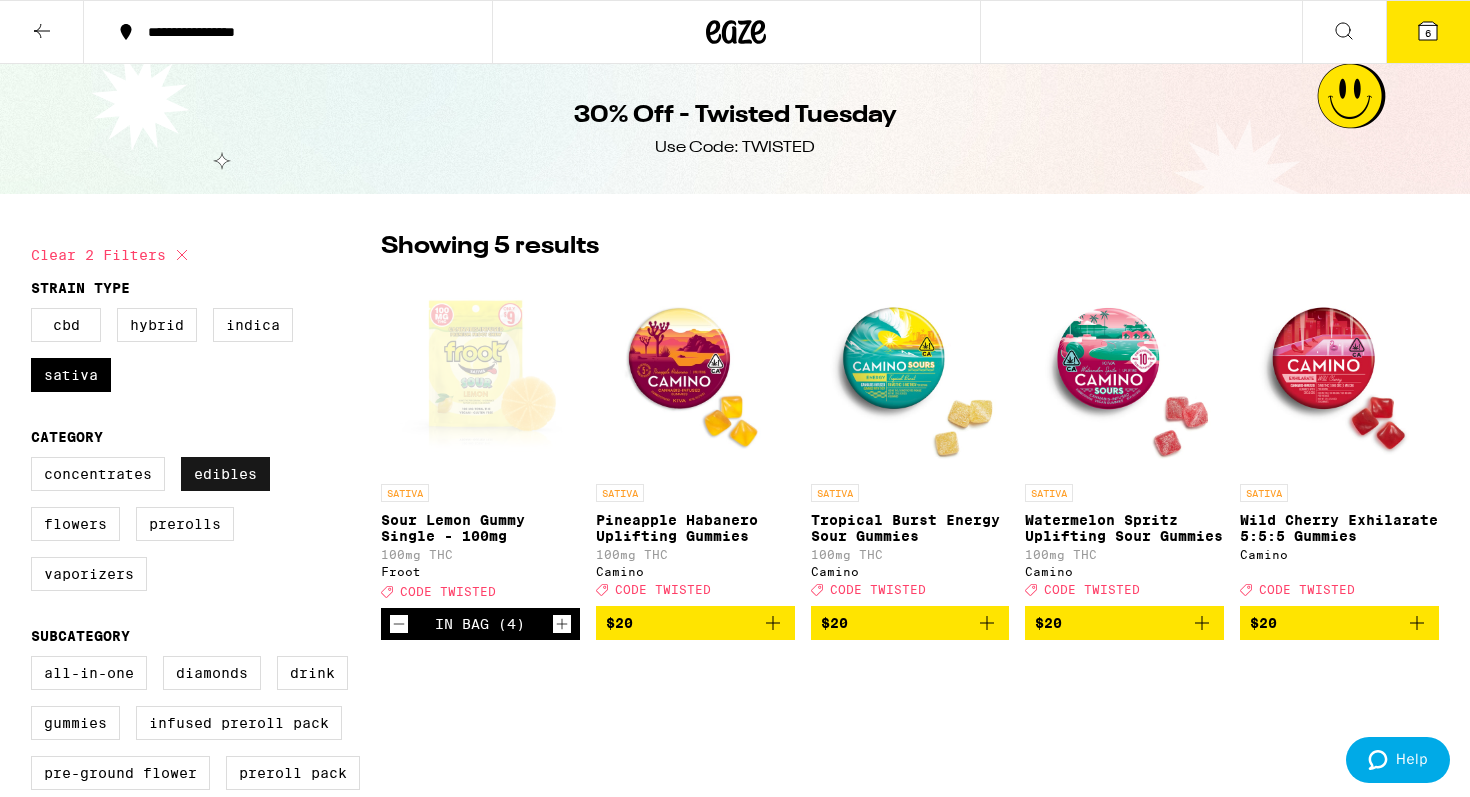 click on "Edibles" at bounding box center (225, 474) 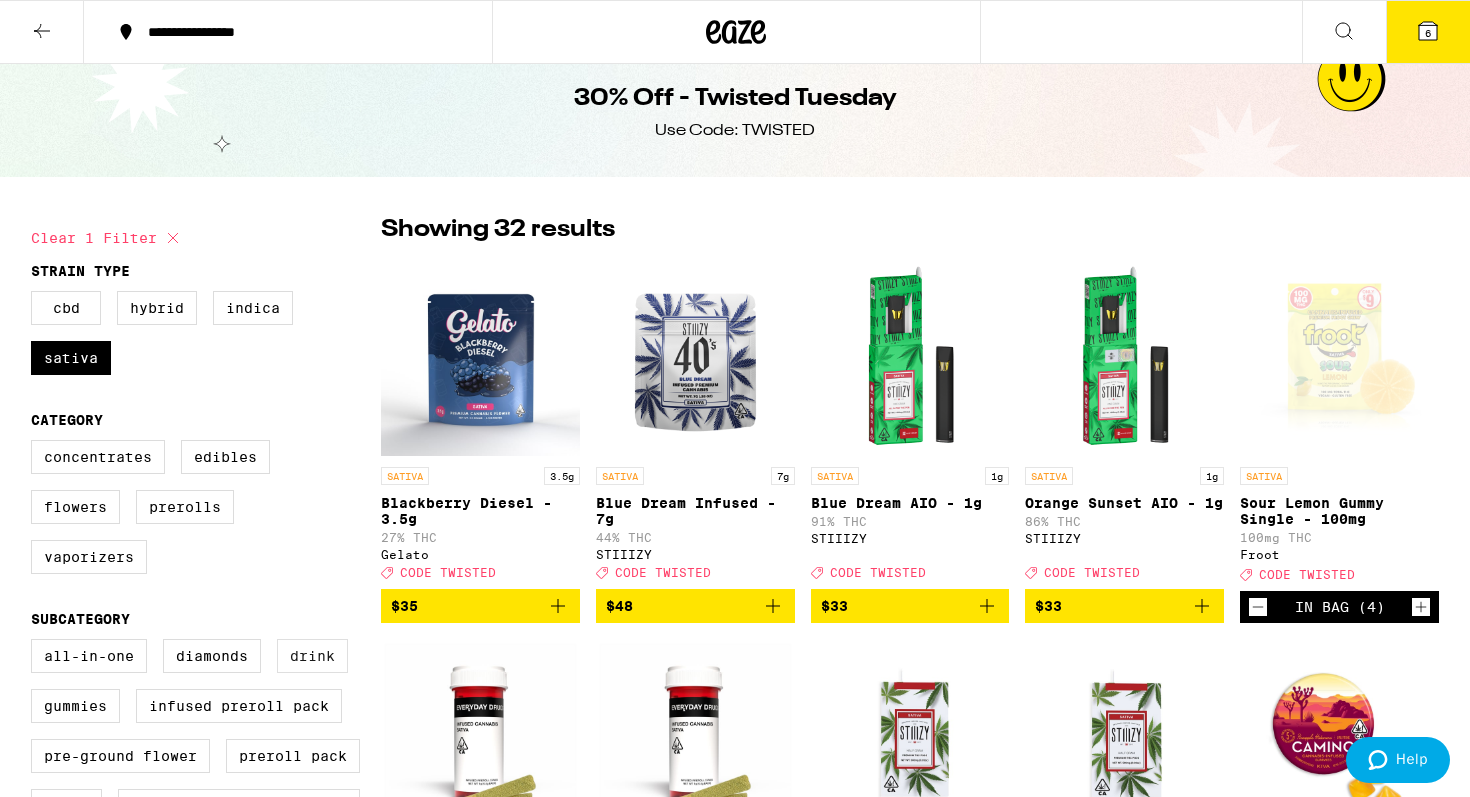 scroll, scrollTop: 0, scrollLeft: 0, axis: both 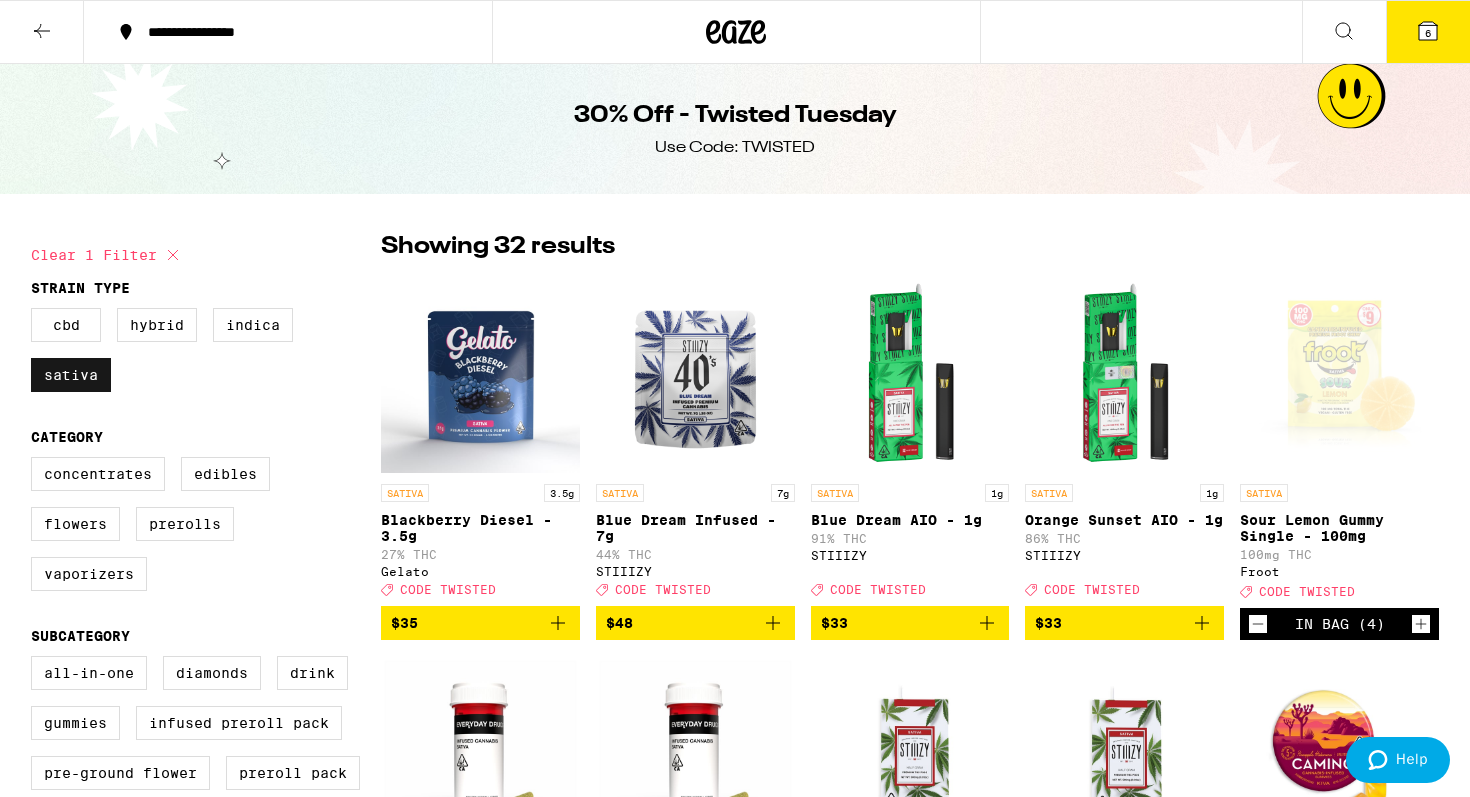 click on "Sativa" at bounding box center [71, 375] 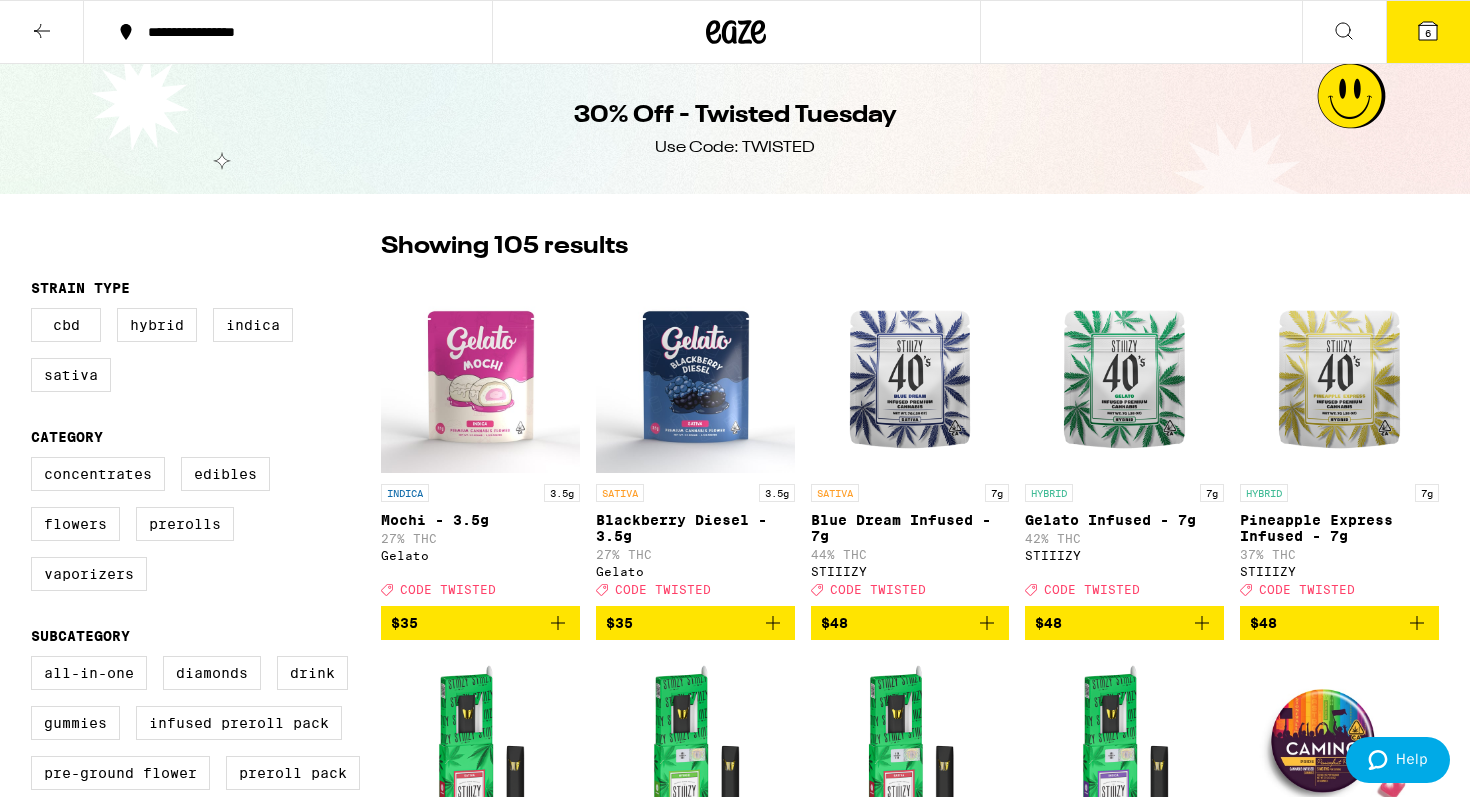 click 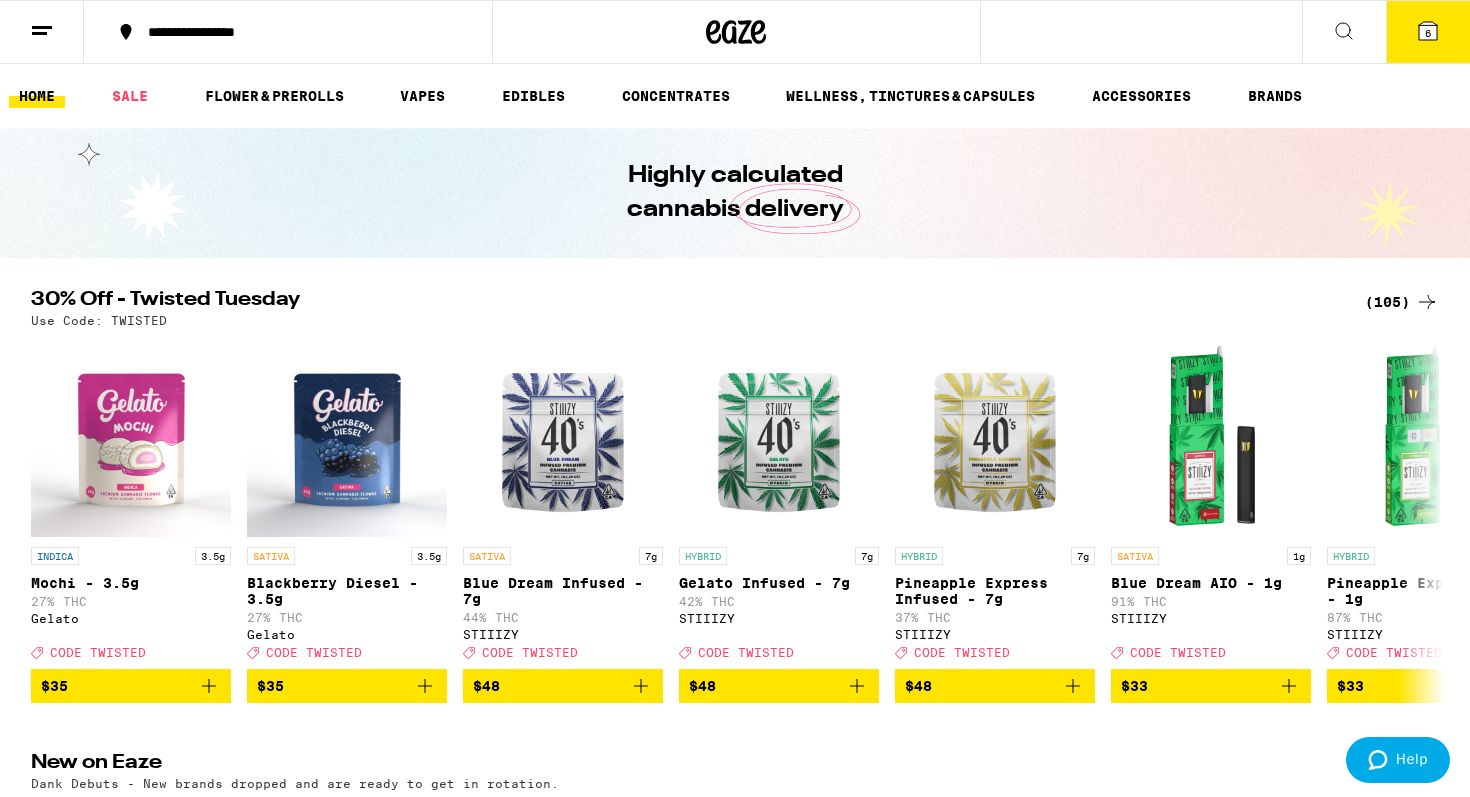 scroll, scrollTop: 1, scrollLeft: 0, axis: vertical 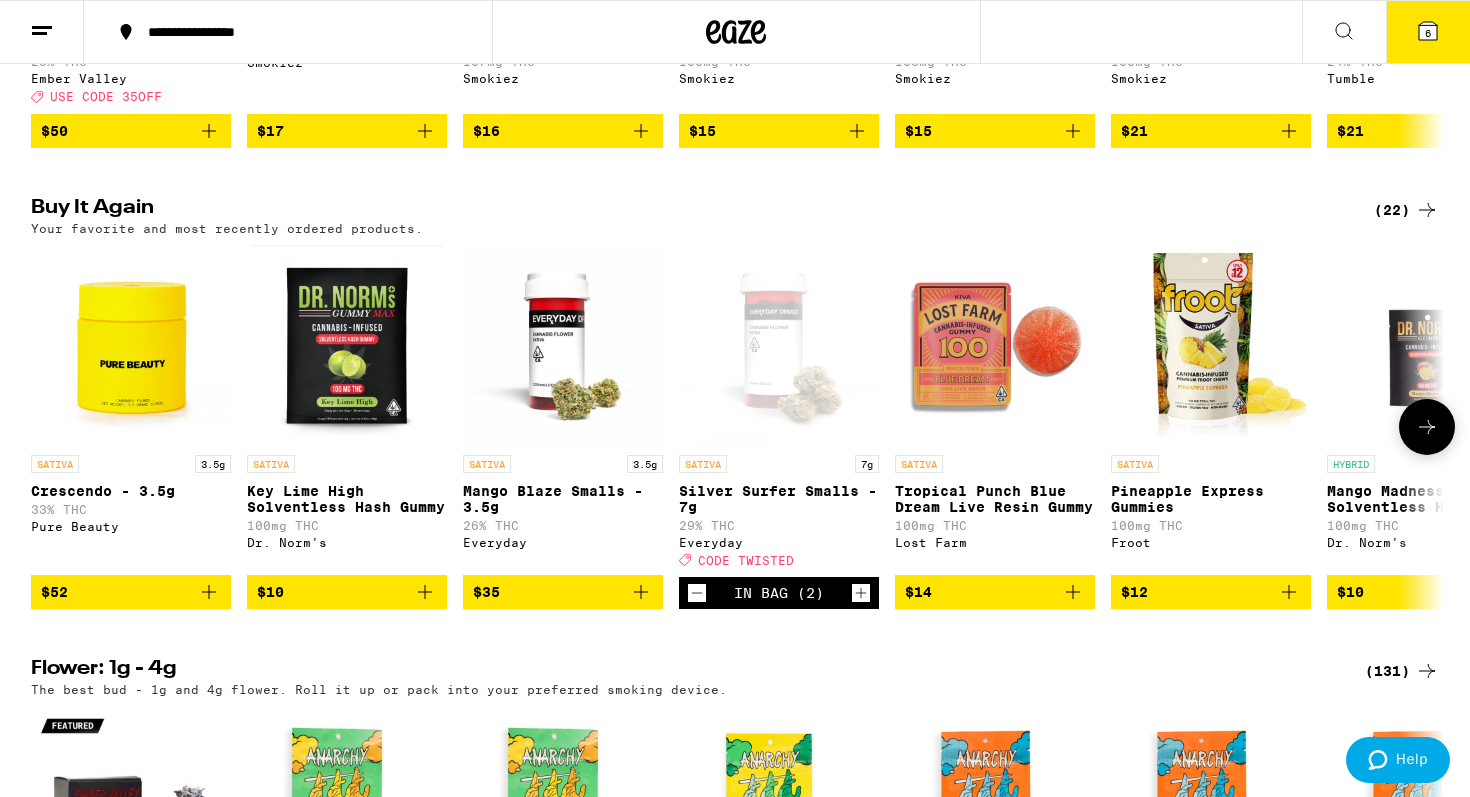 click 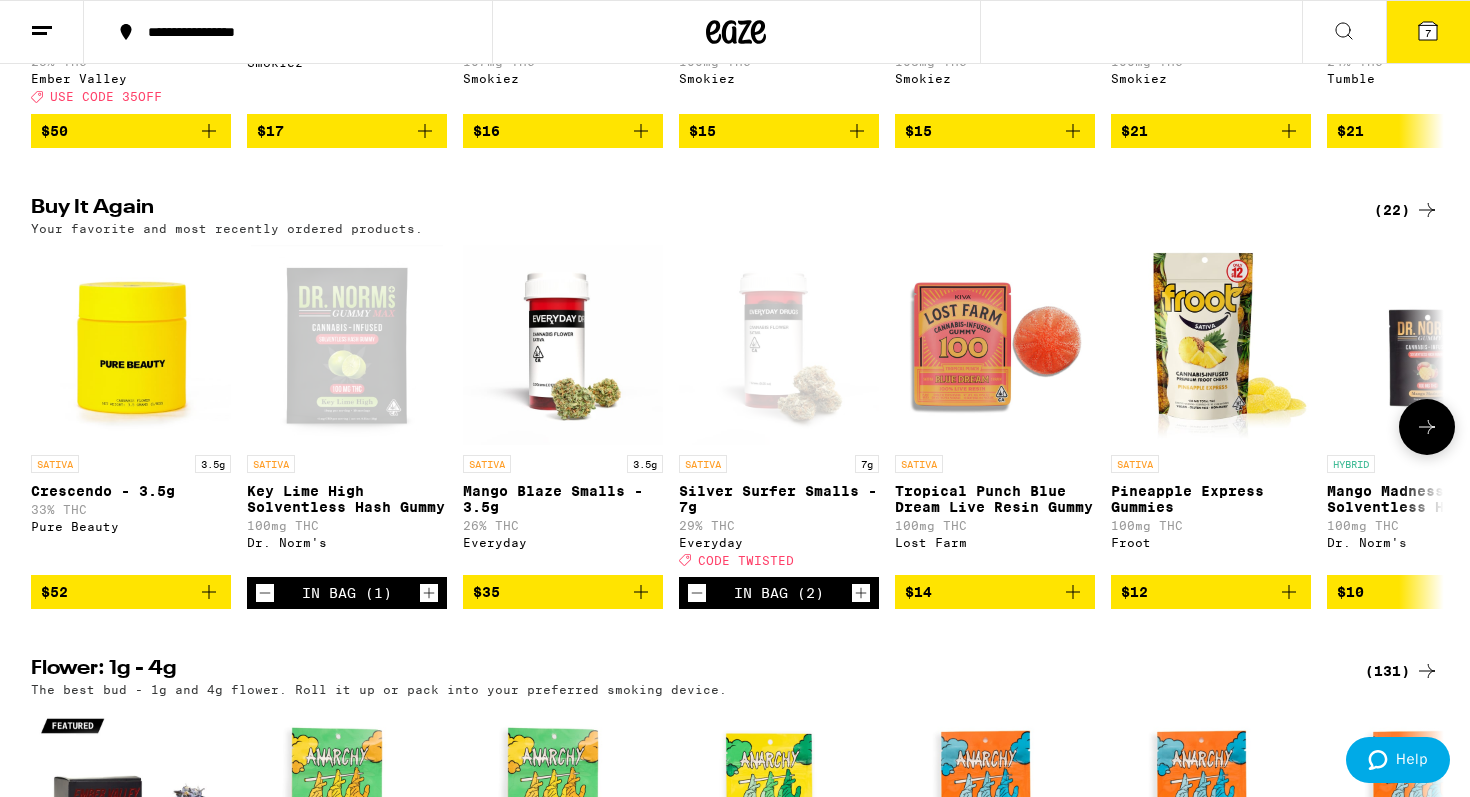 click 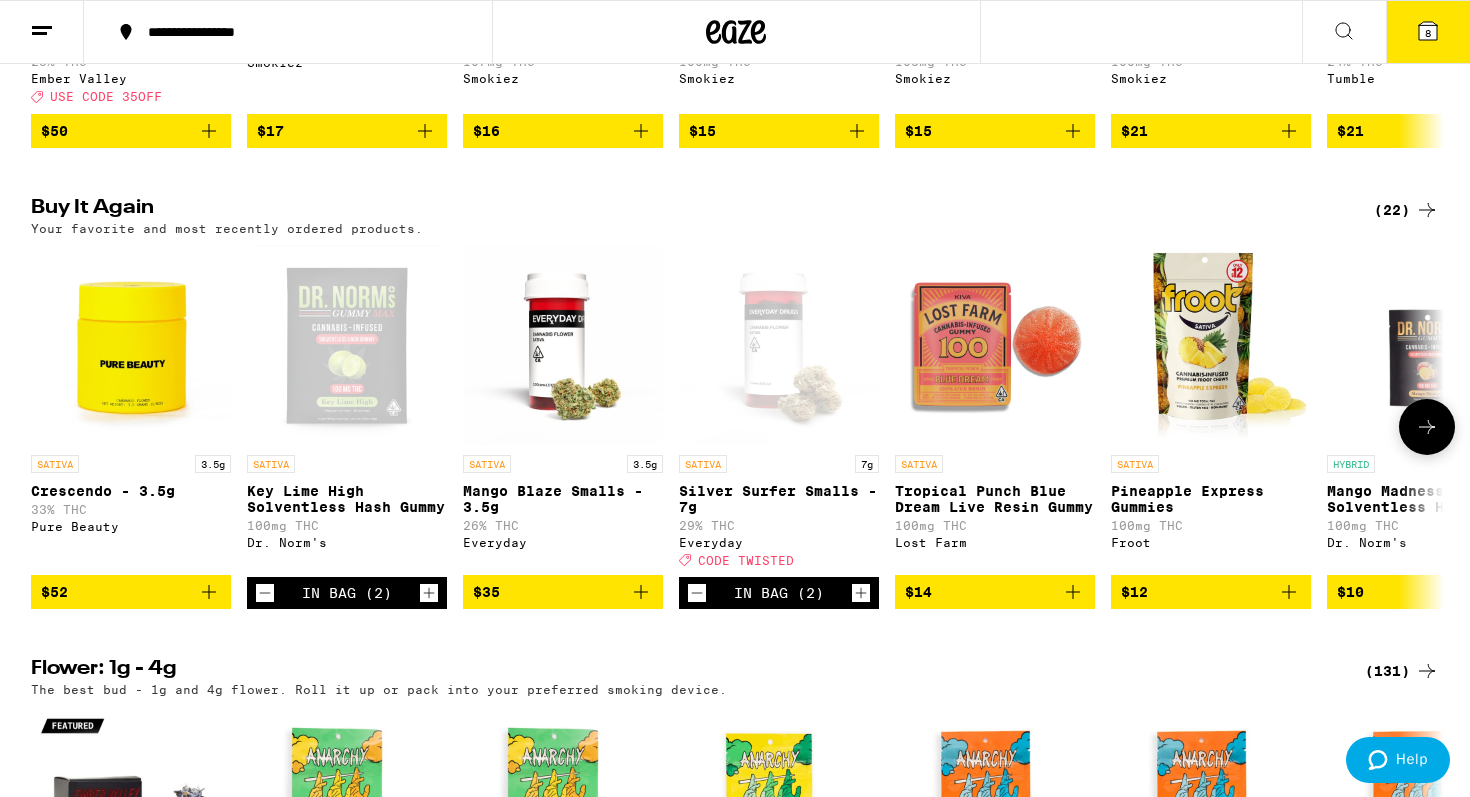 click 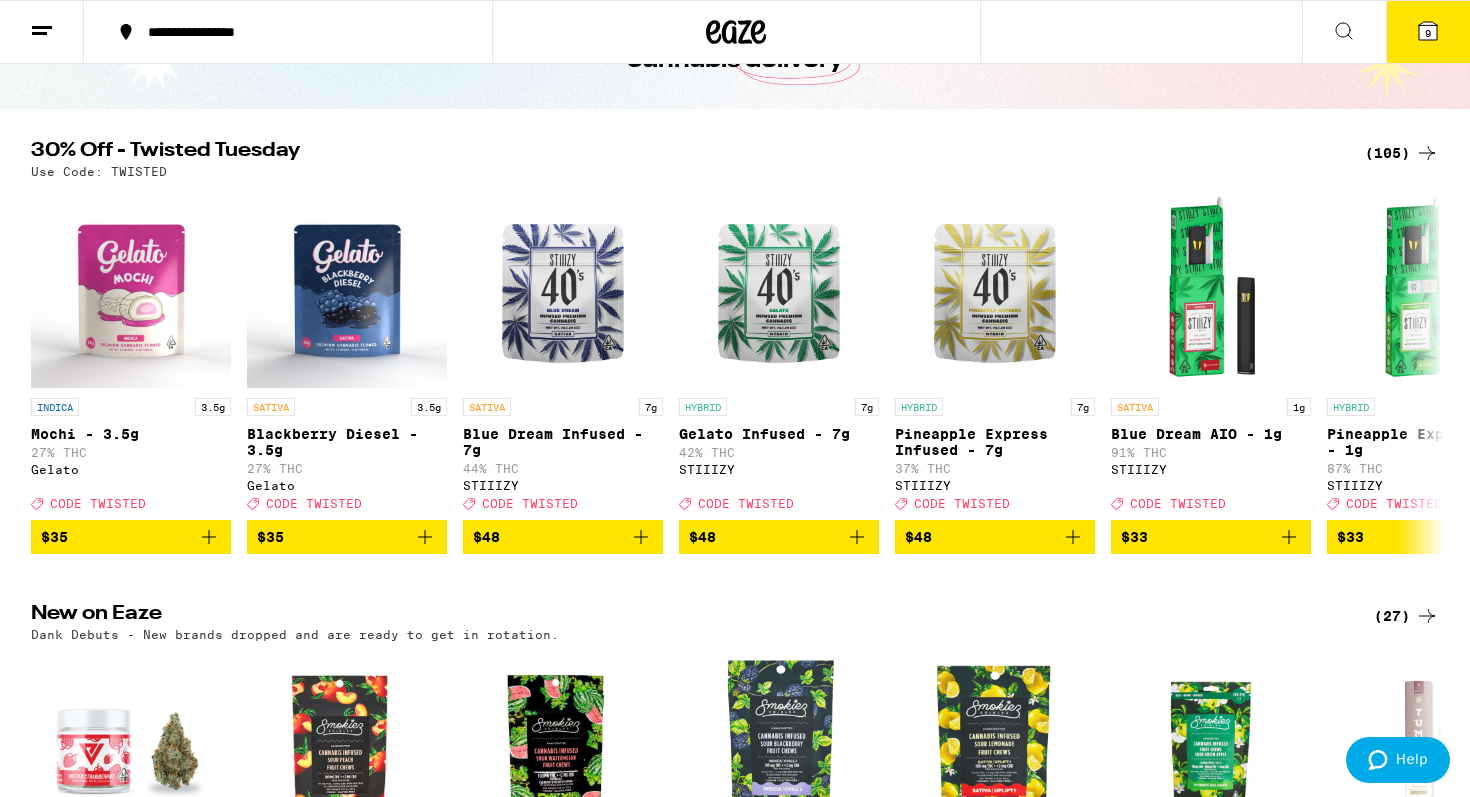 scroll, scrollTop: 0, scrollLeft: 0, axis: both 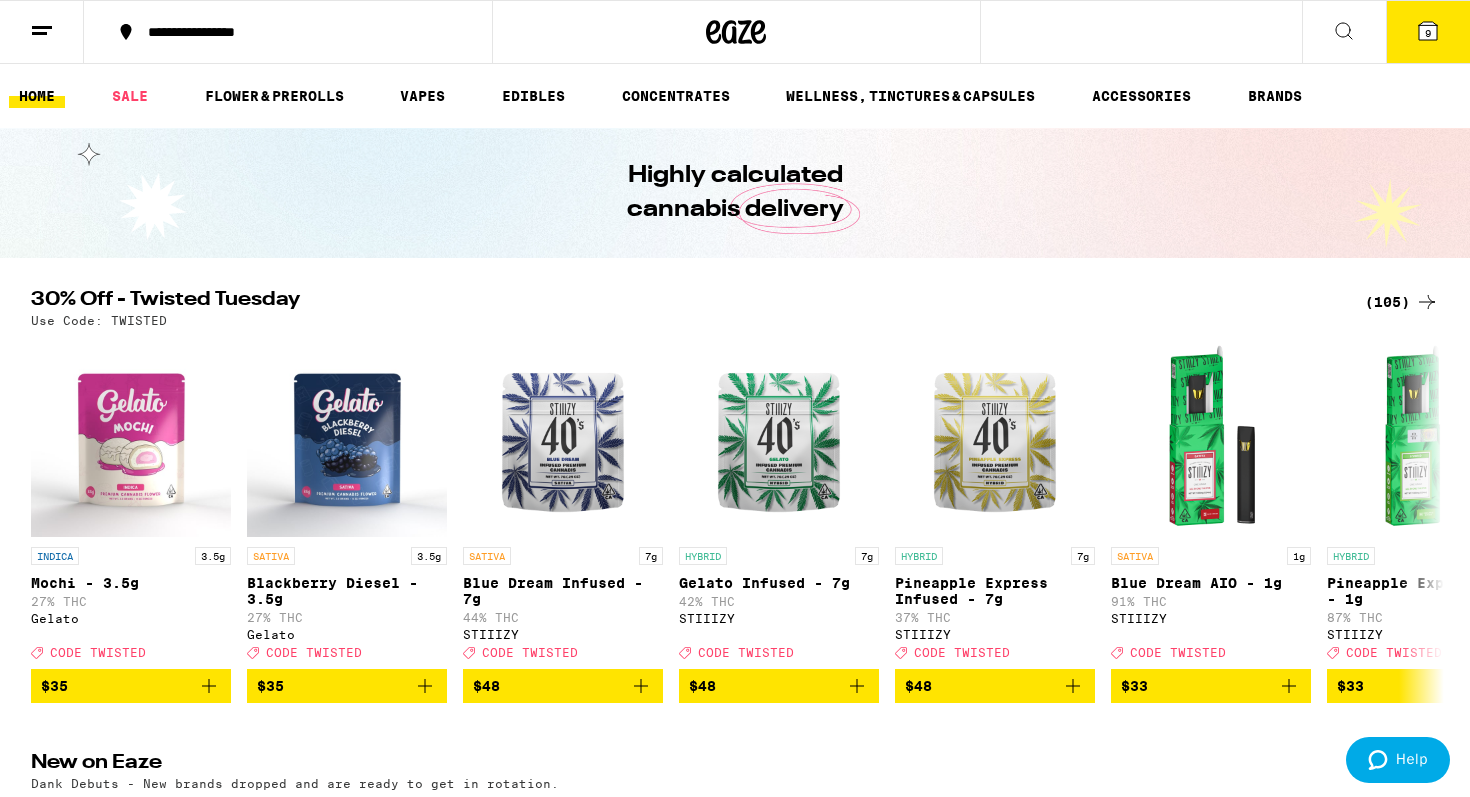 click on "9" at bounding box center (1428, 32) 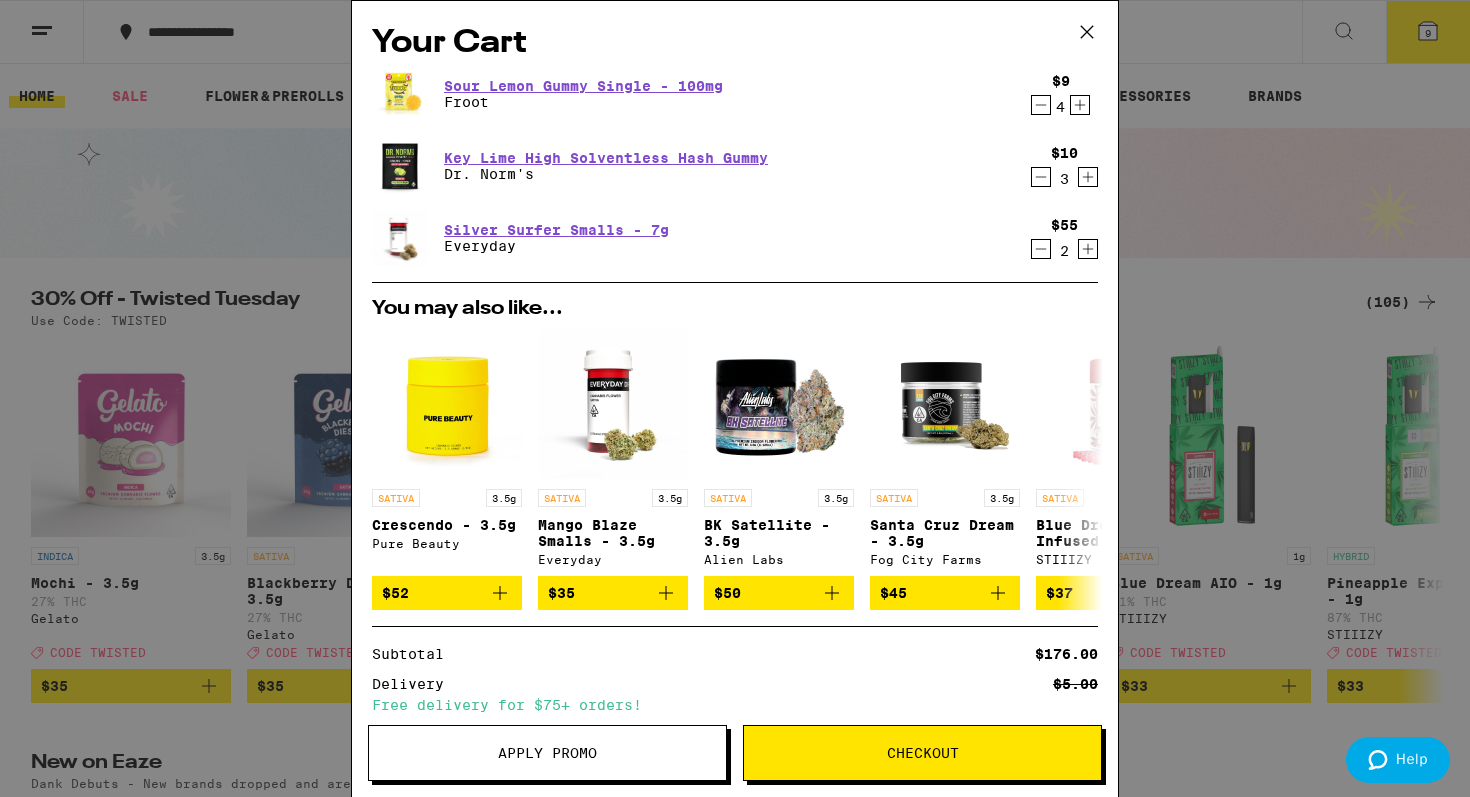 scroll, scrollTop: 177, scrollLeft: 0, axis: vertical 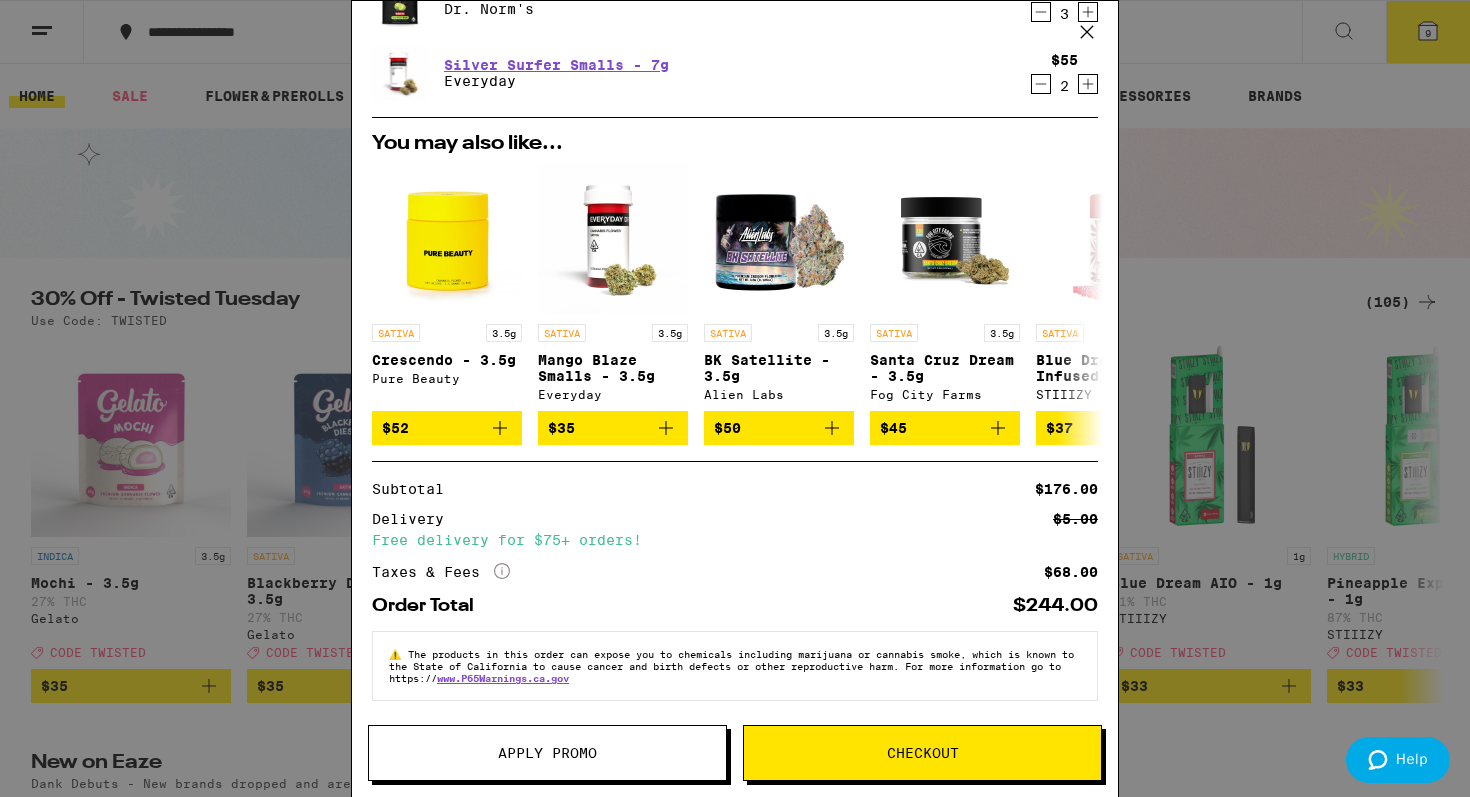click on "Apply Promo" at bounding box center (547, 753) 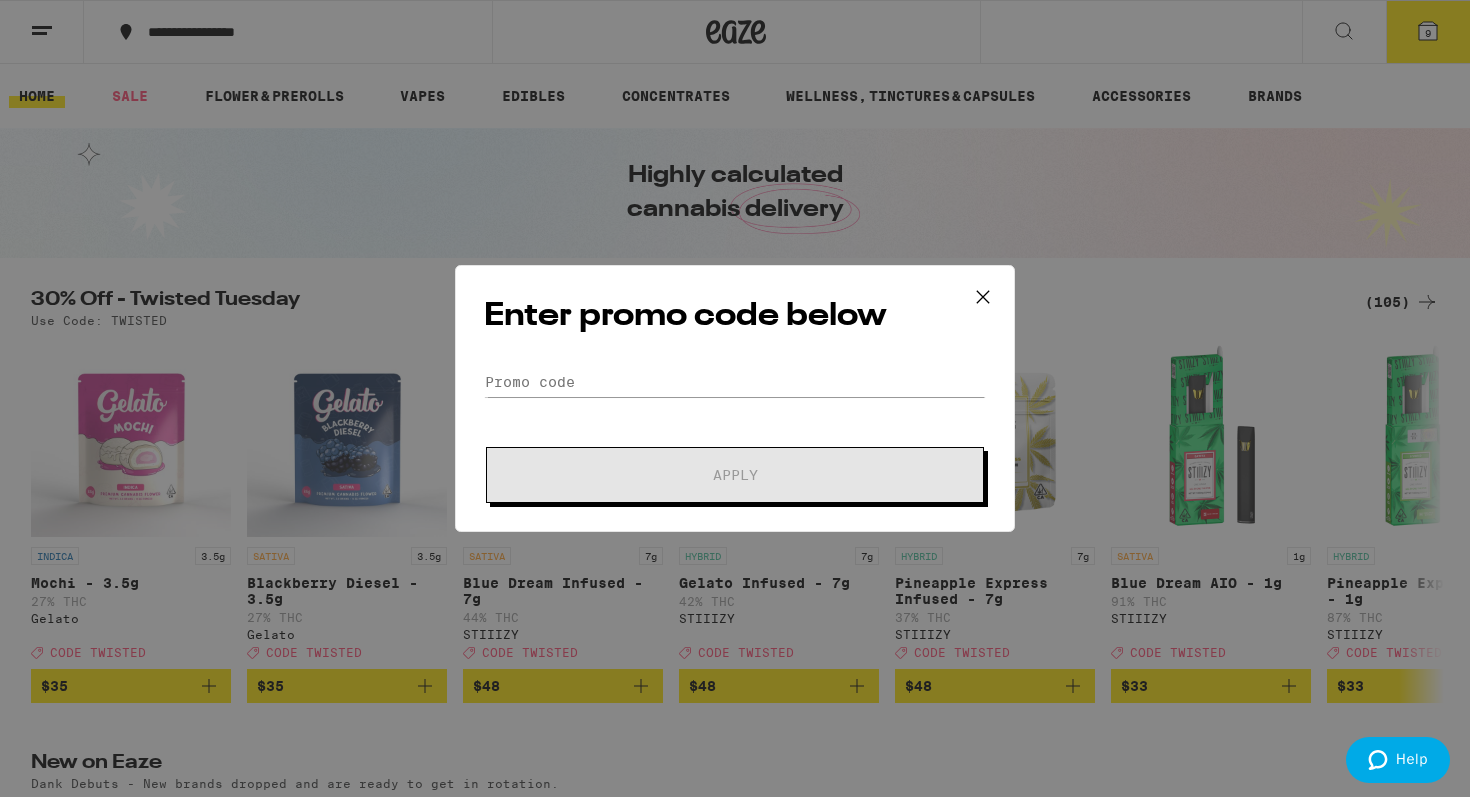scroll, scrollTop: 0, scrollLeft: 0, axis: both 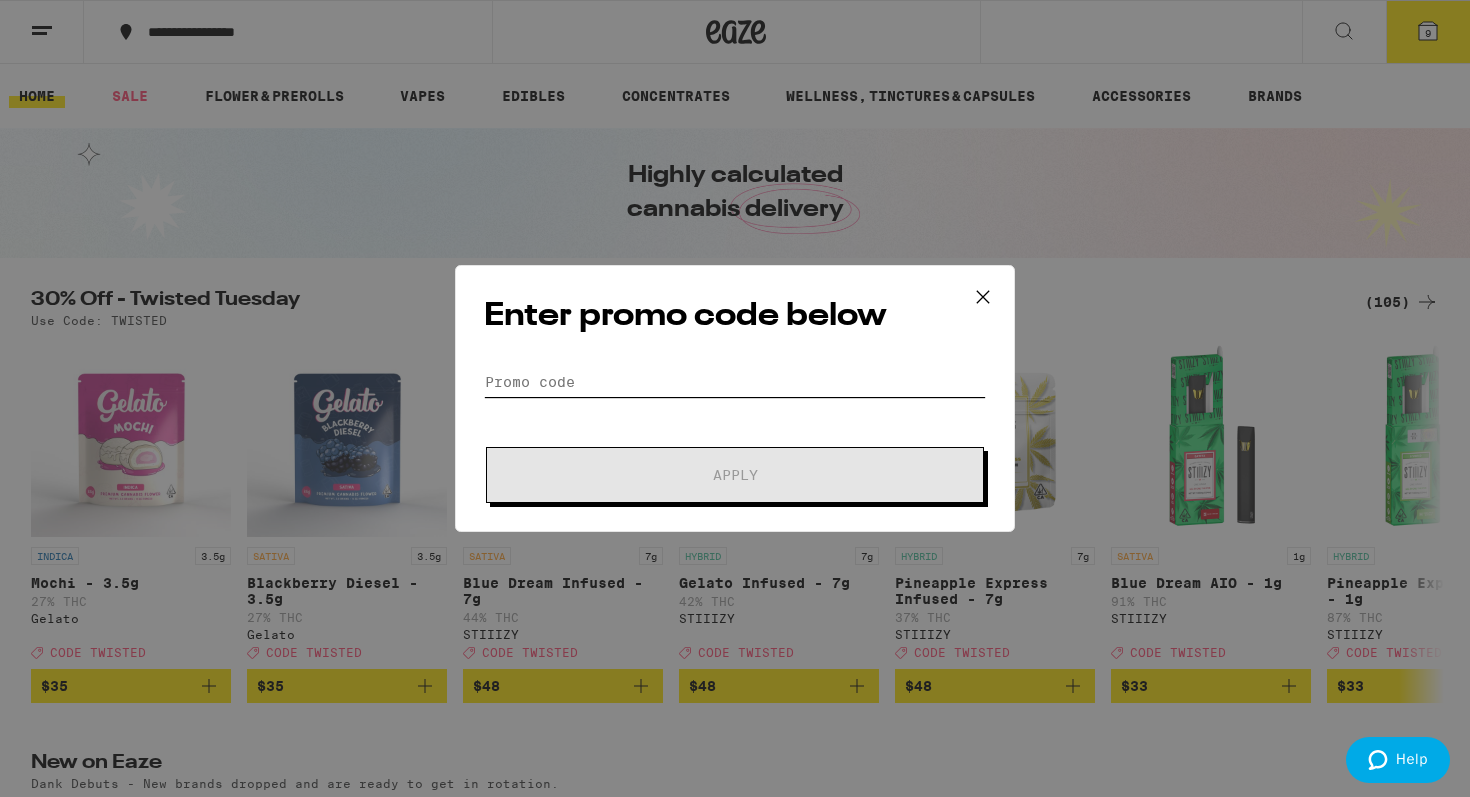 click on "Promo Code" at bounding box center (735, 382) 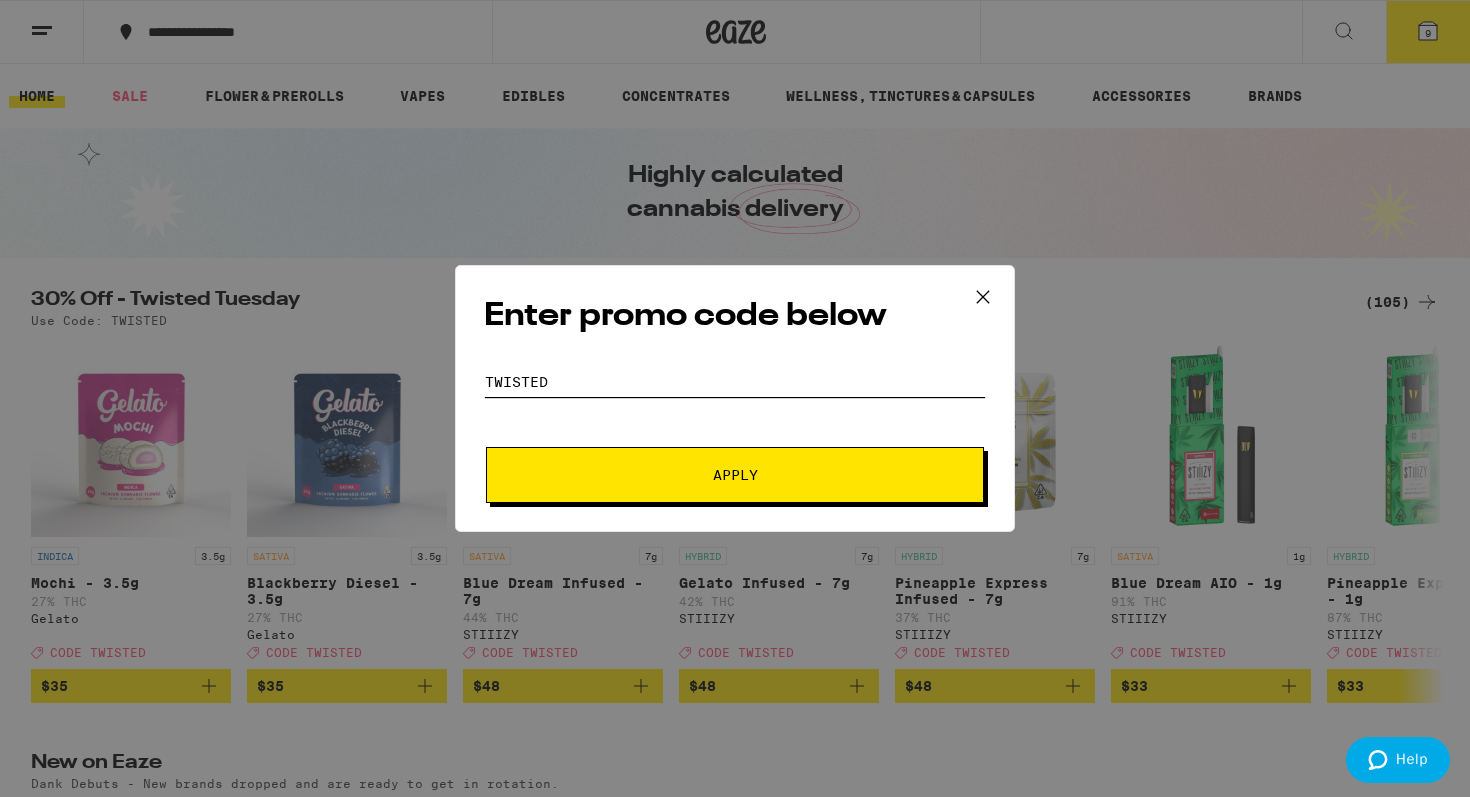 type on "twisted" 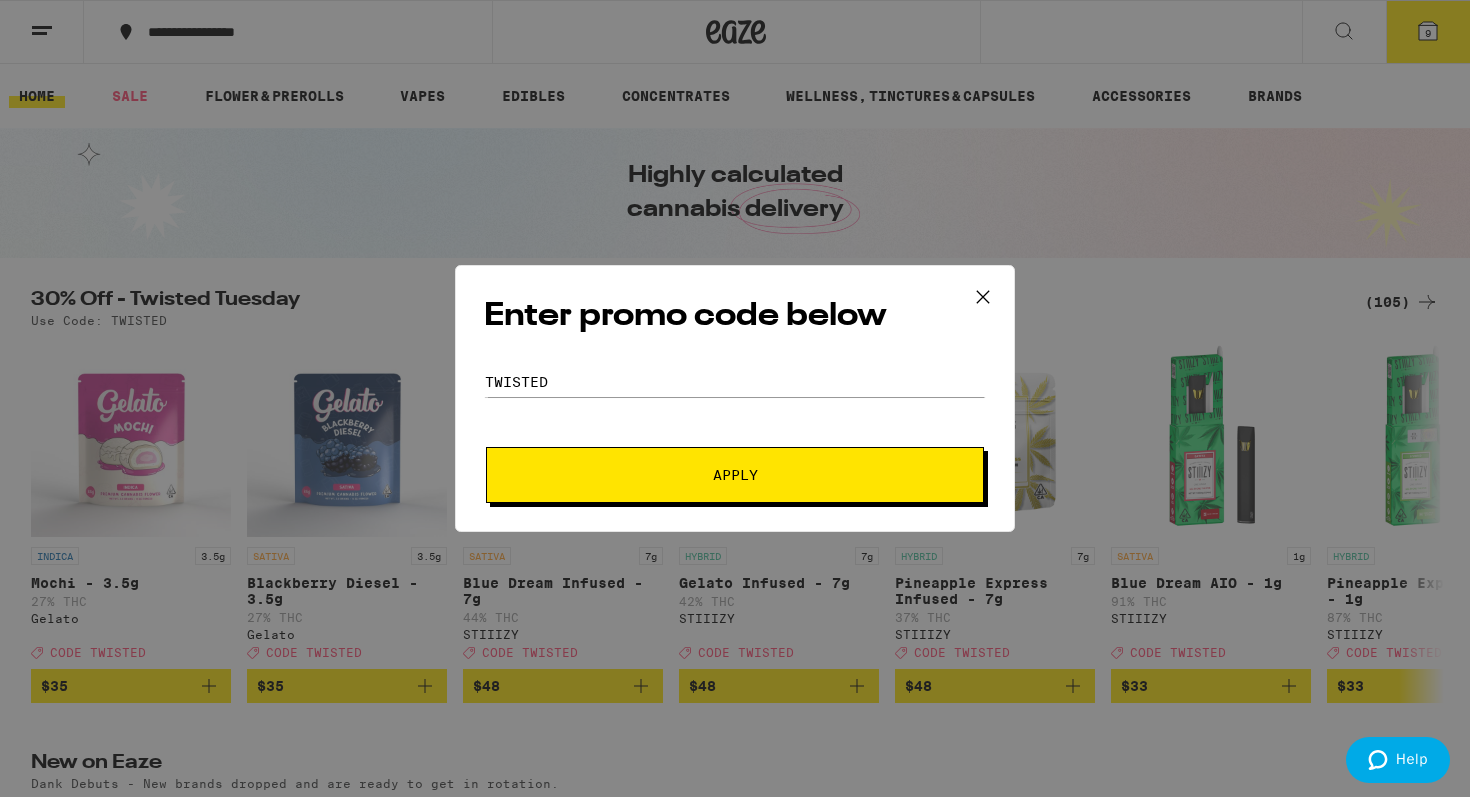 click on "Apply" at bounding box center [735, 475] 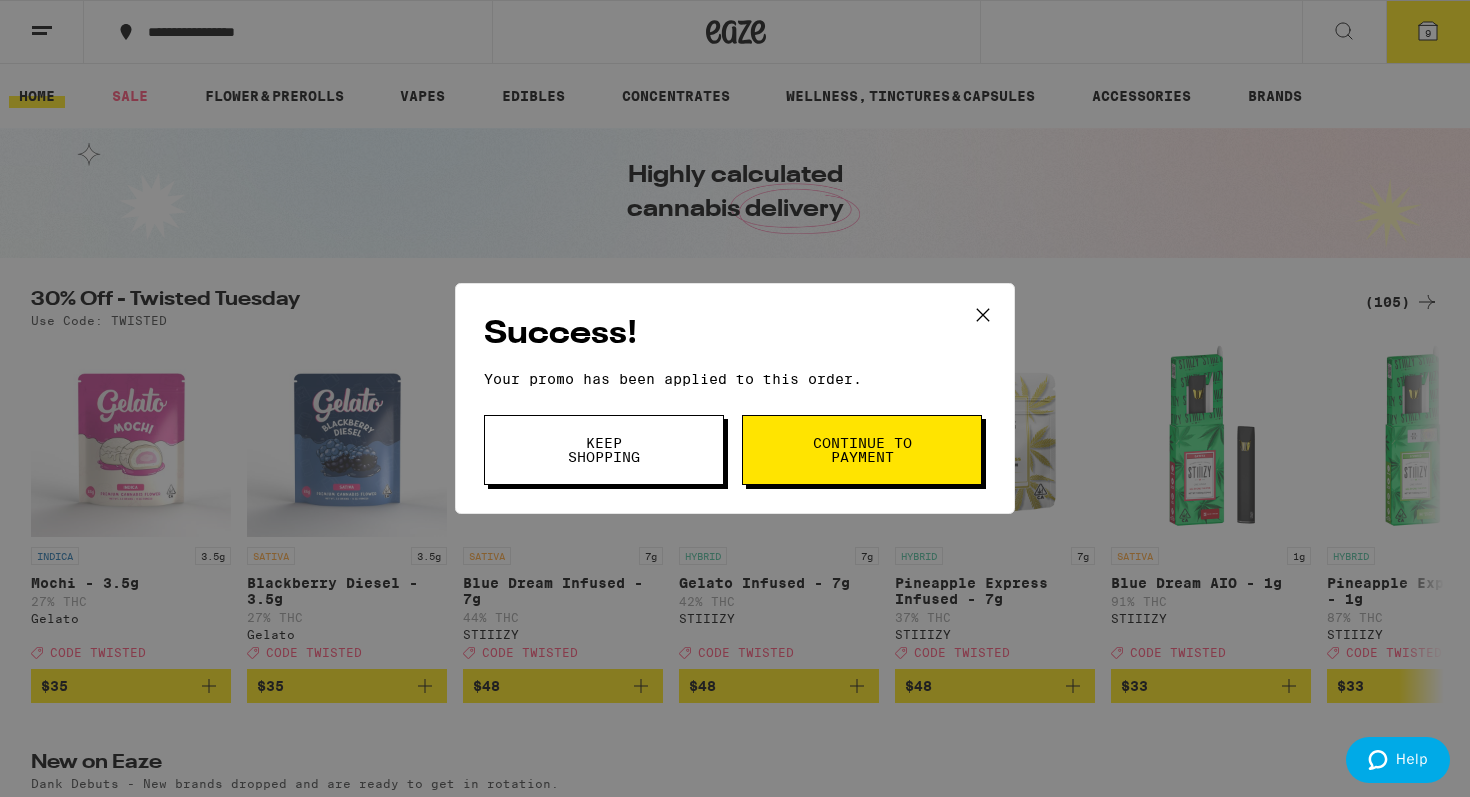 click on "Continue to payment" at bounding box center [862, 450] 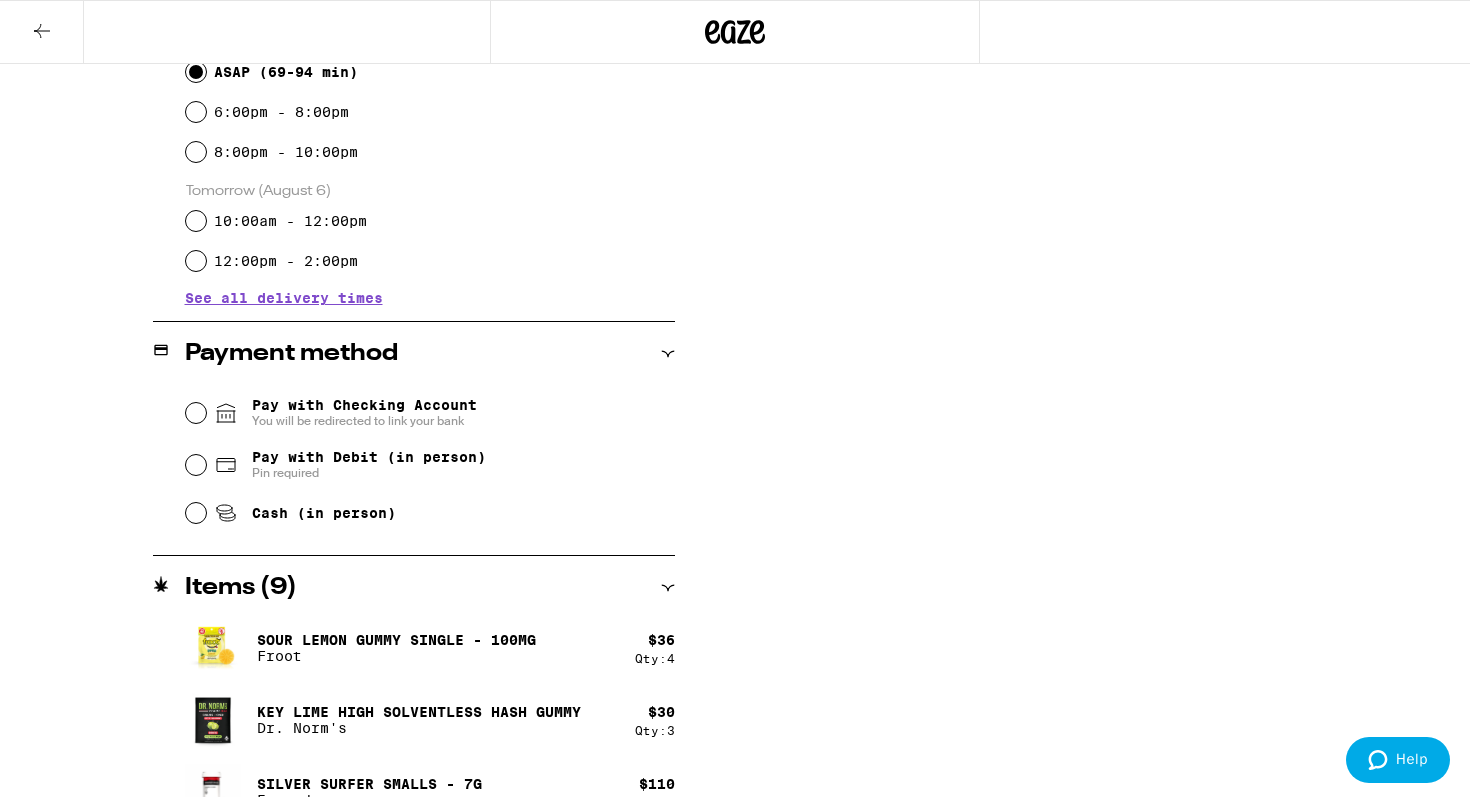 scroll, scrollTop: 620, scrollLeft: 0, axis: vertical 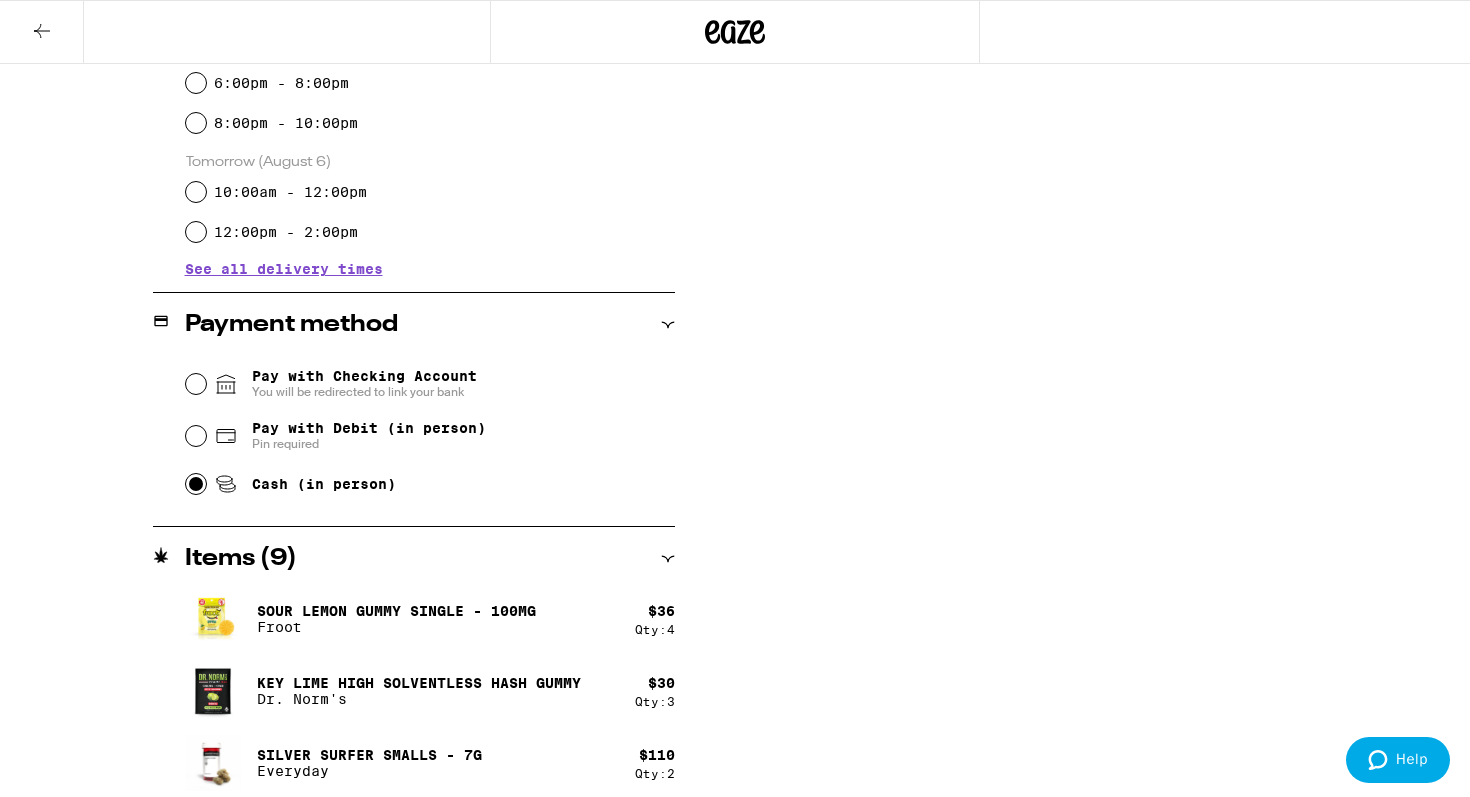 click on "Cash (in person)" at bounding box center (196, 484) 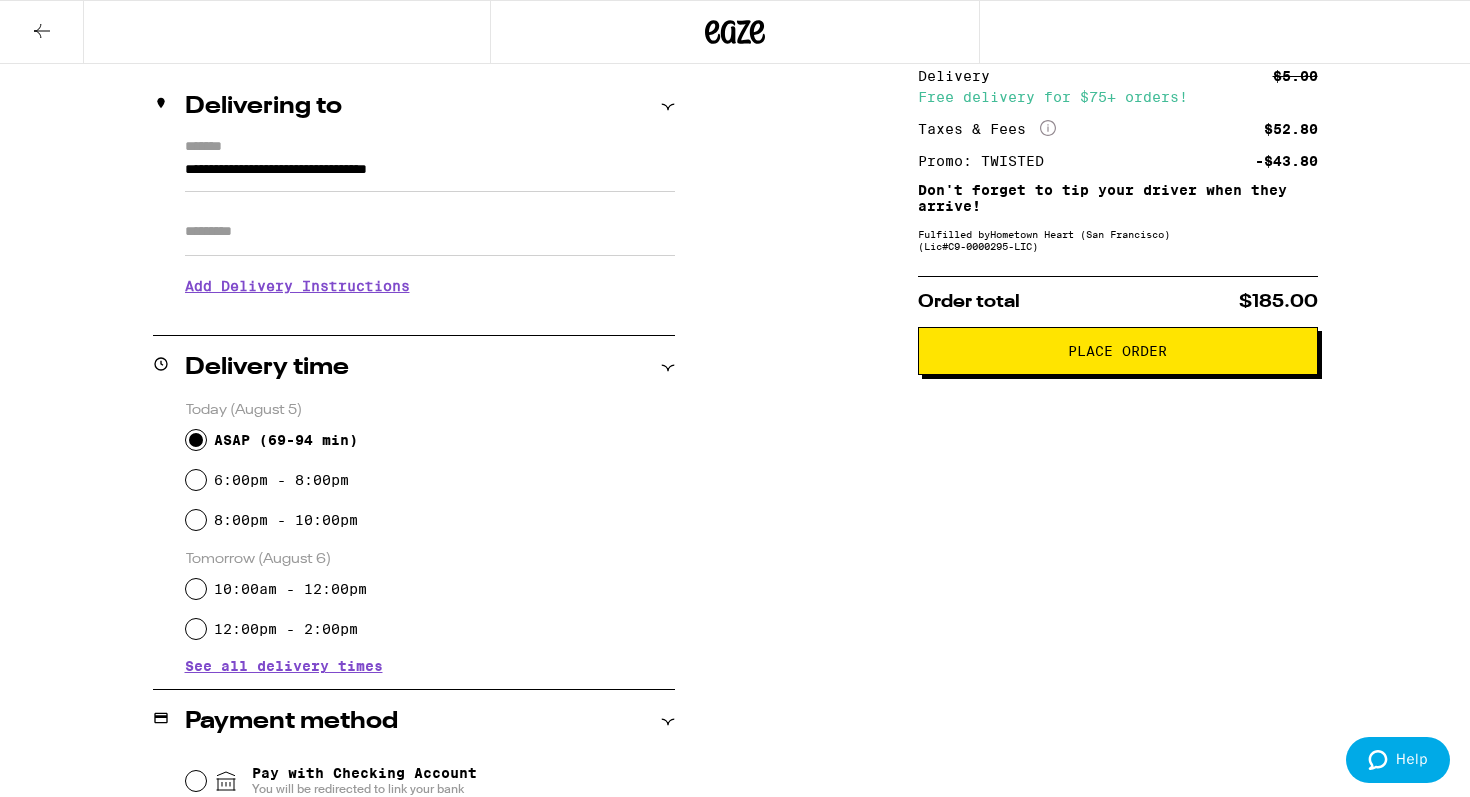 scroll, scrollTop: 0, scrollLeft: 0, axis: both 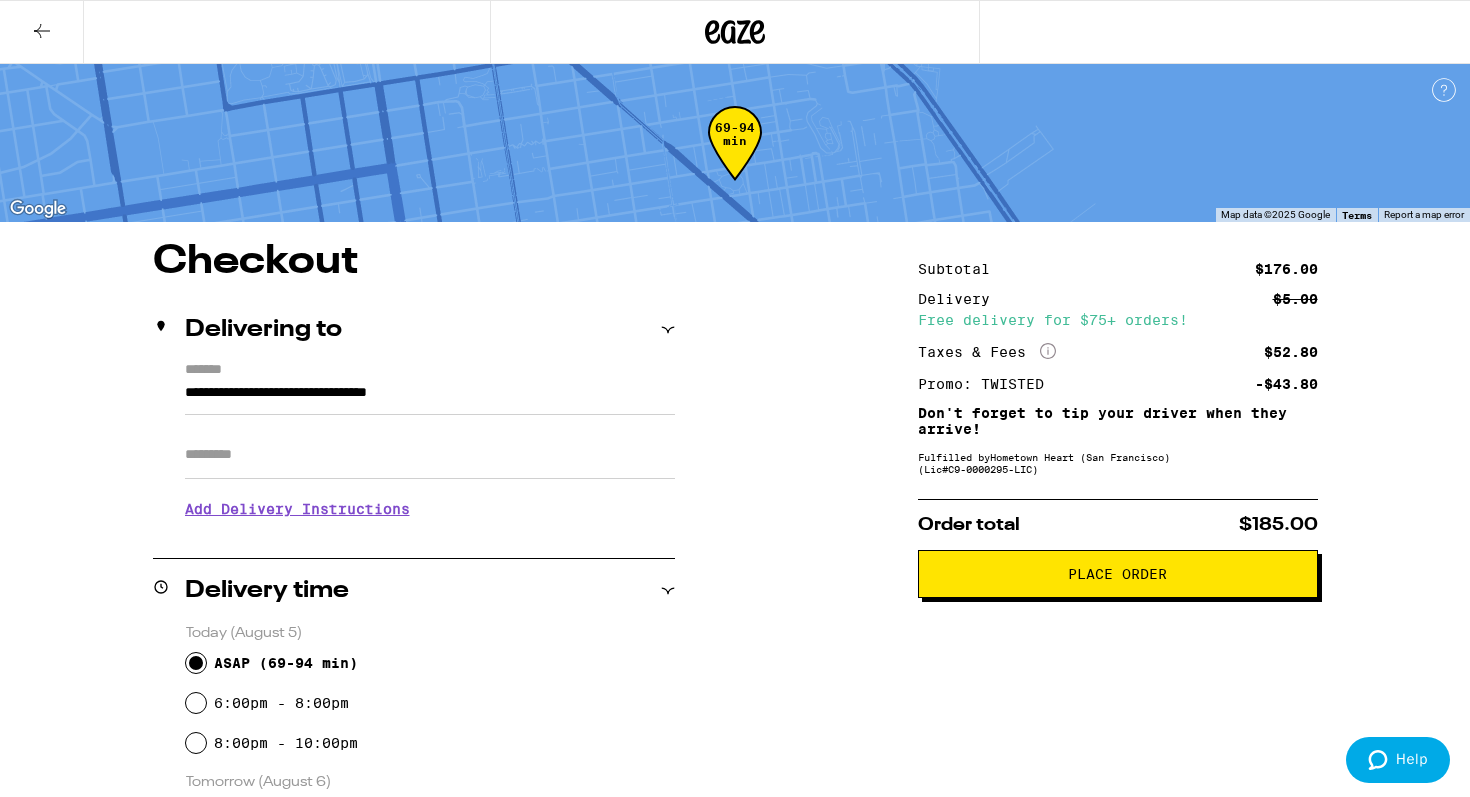 click on "Place Order" at bounding box center [1118, 574] 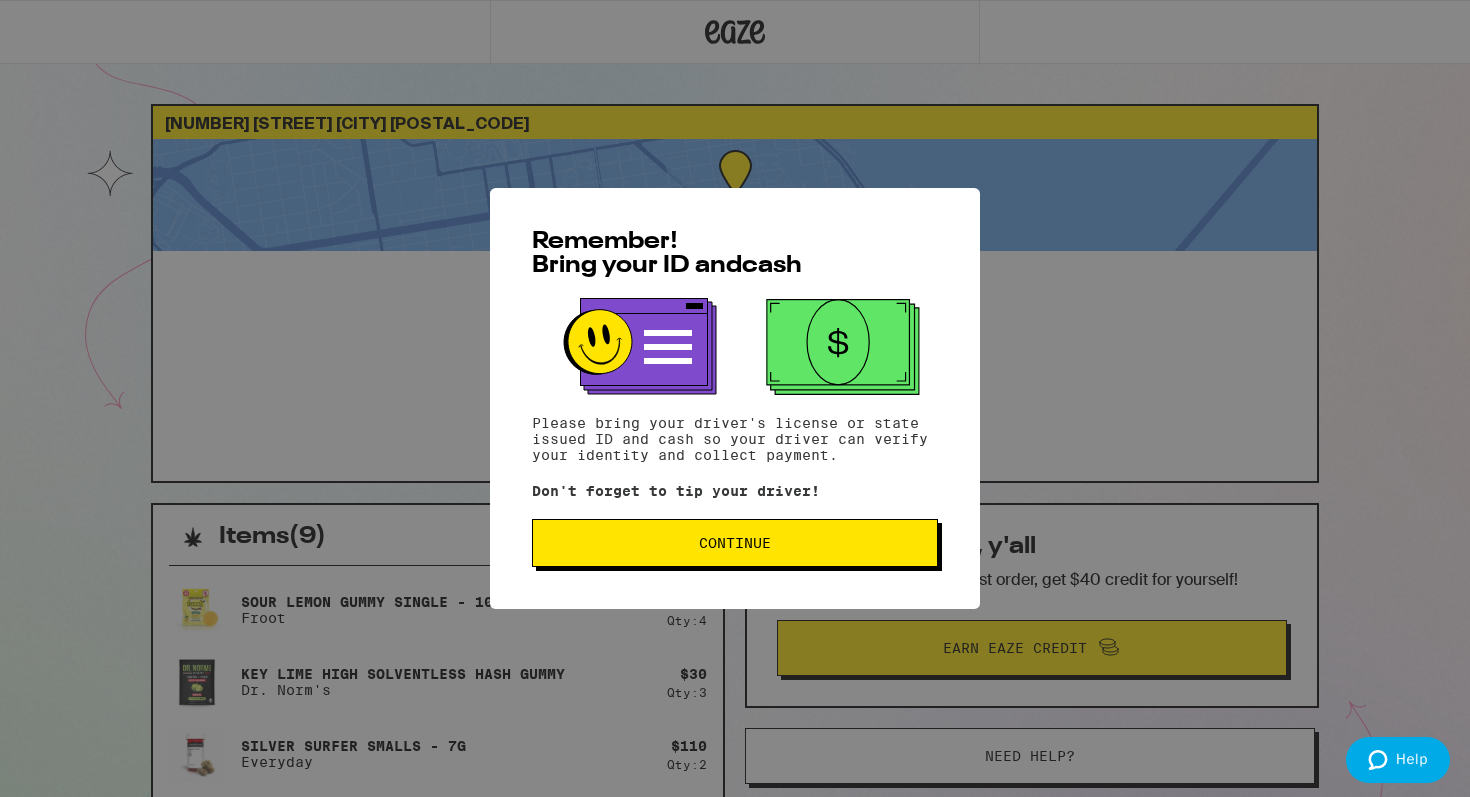 click on "Continue" at bounding box center (735, 543) 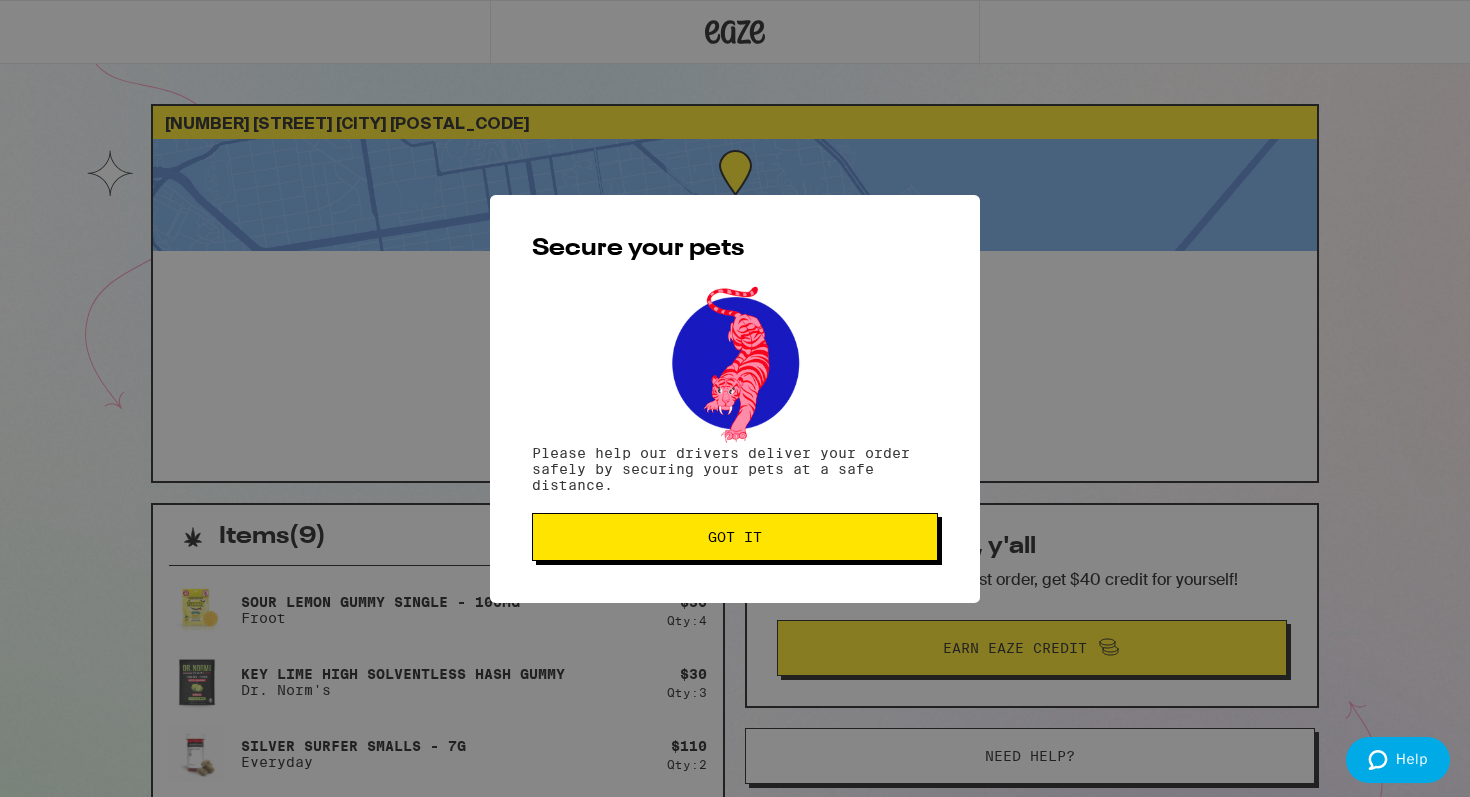 click on "Got it" at bounding box center [735, 537] 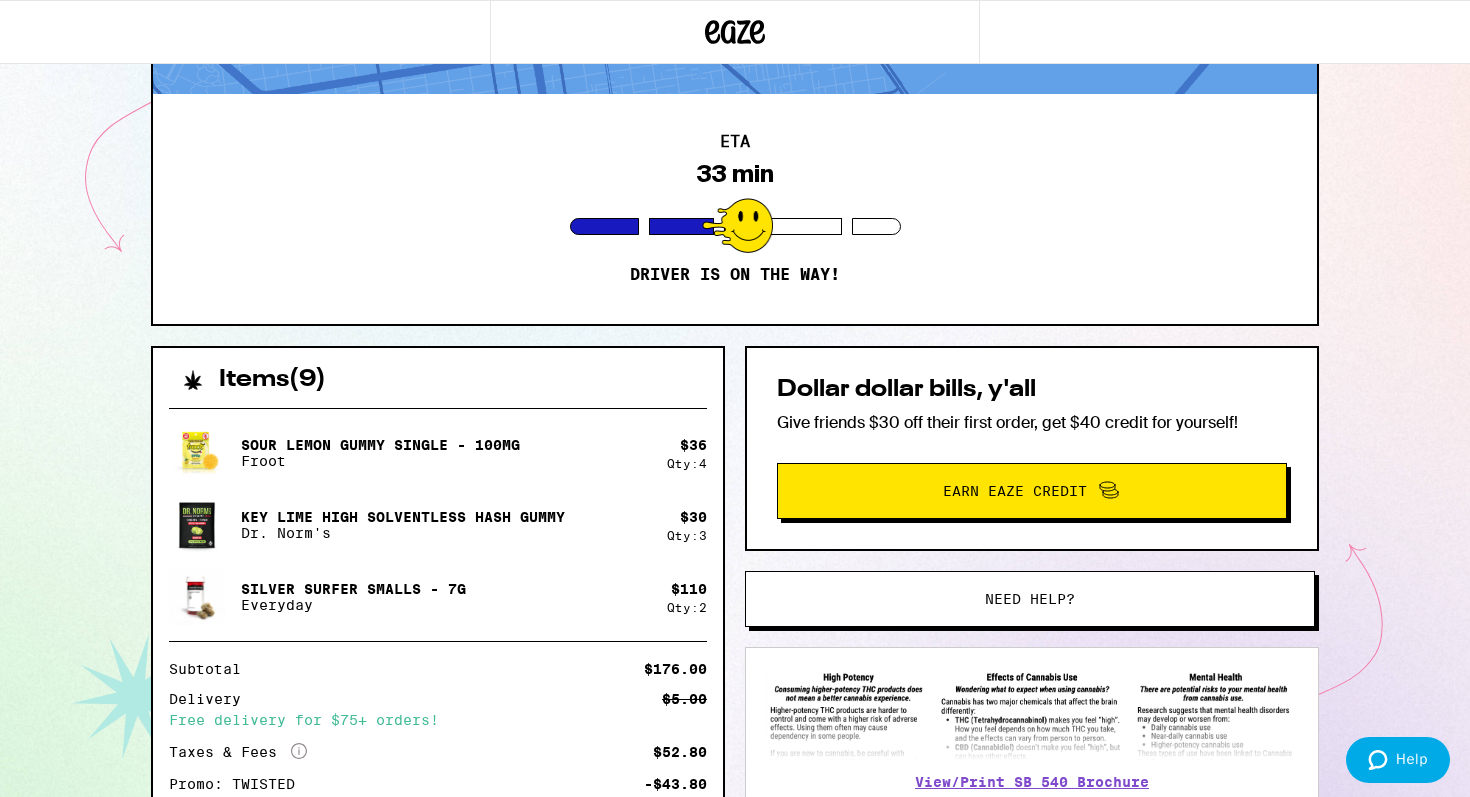 scroll, scrollTop: 0, scrollLeft: 0, axis: both 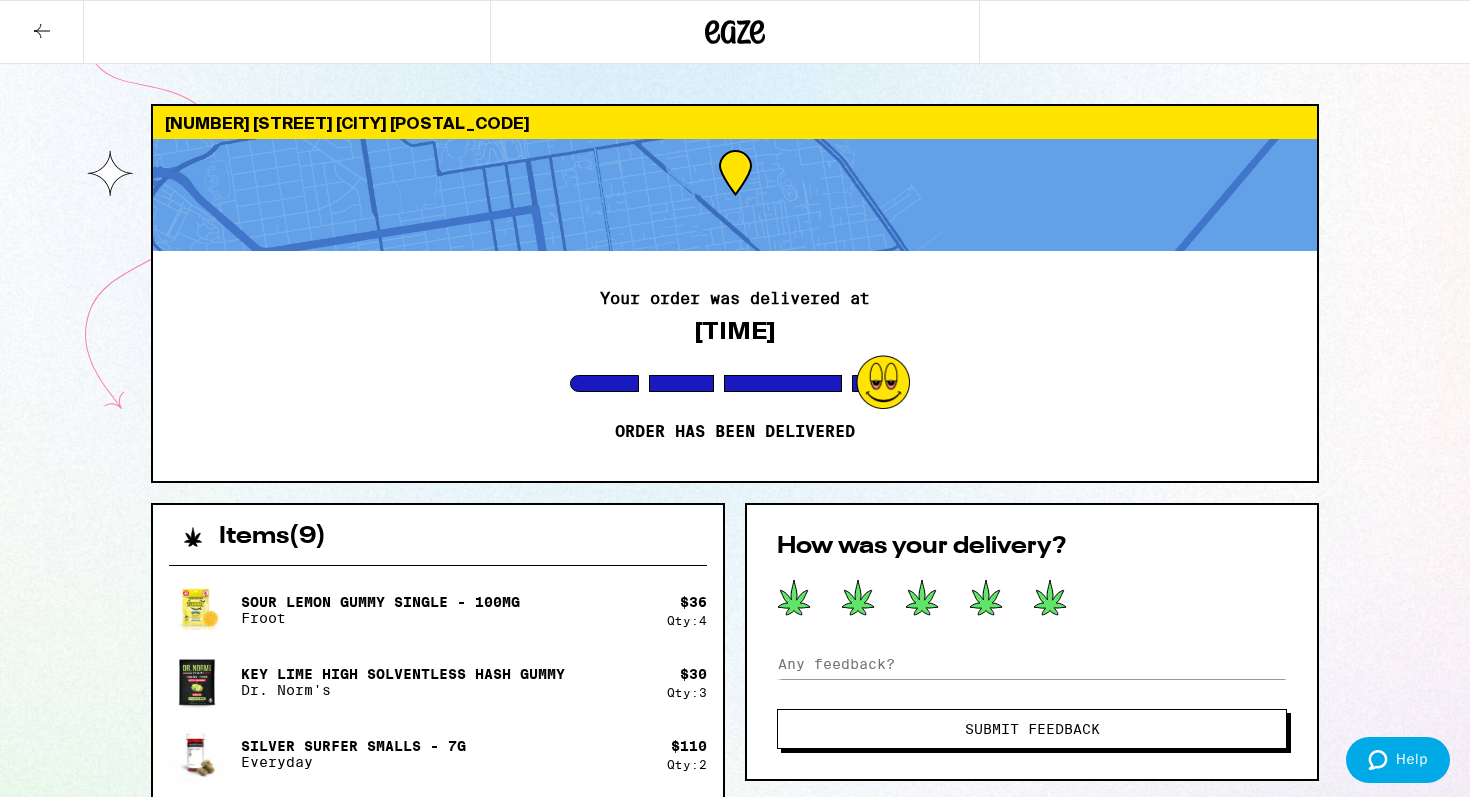 click 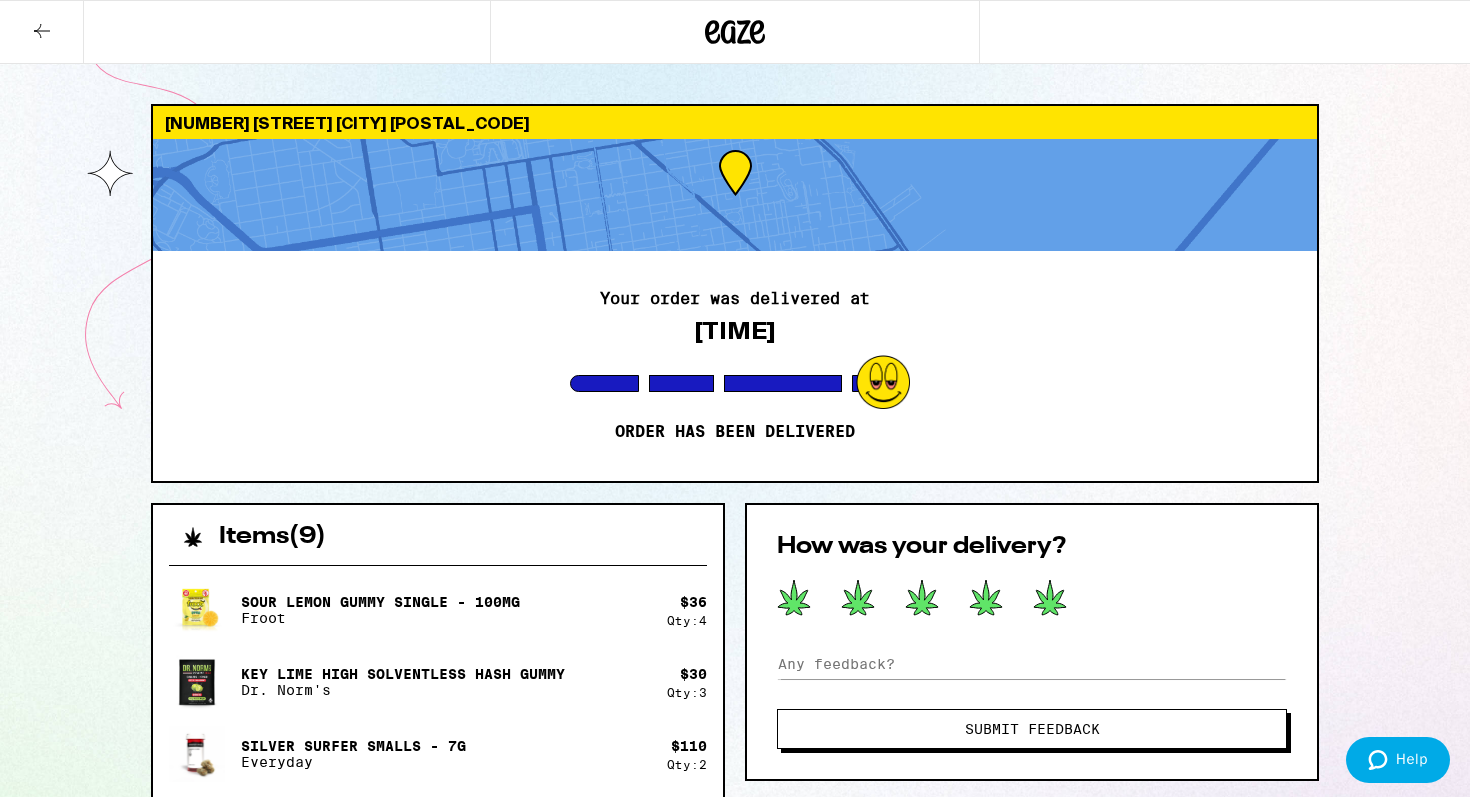 click on "Submit Feedback" at bounding box center (1032, 729) 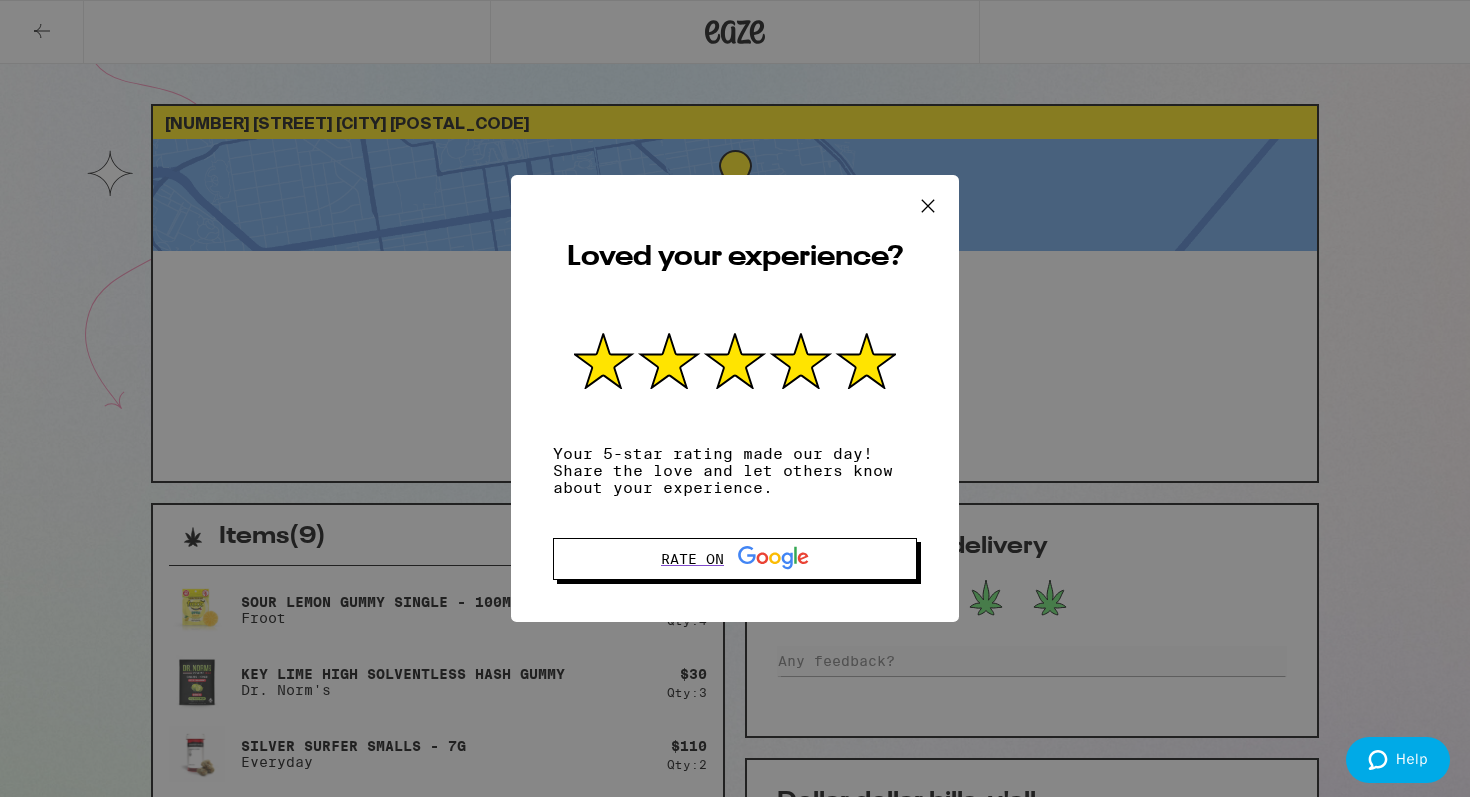 click 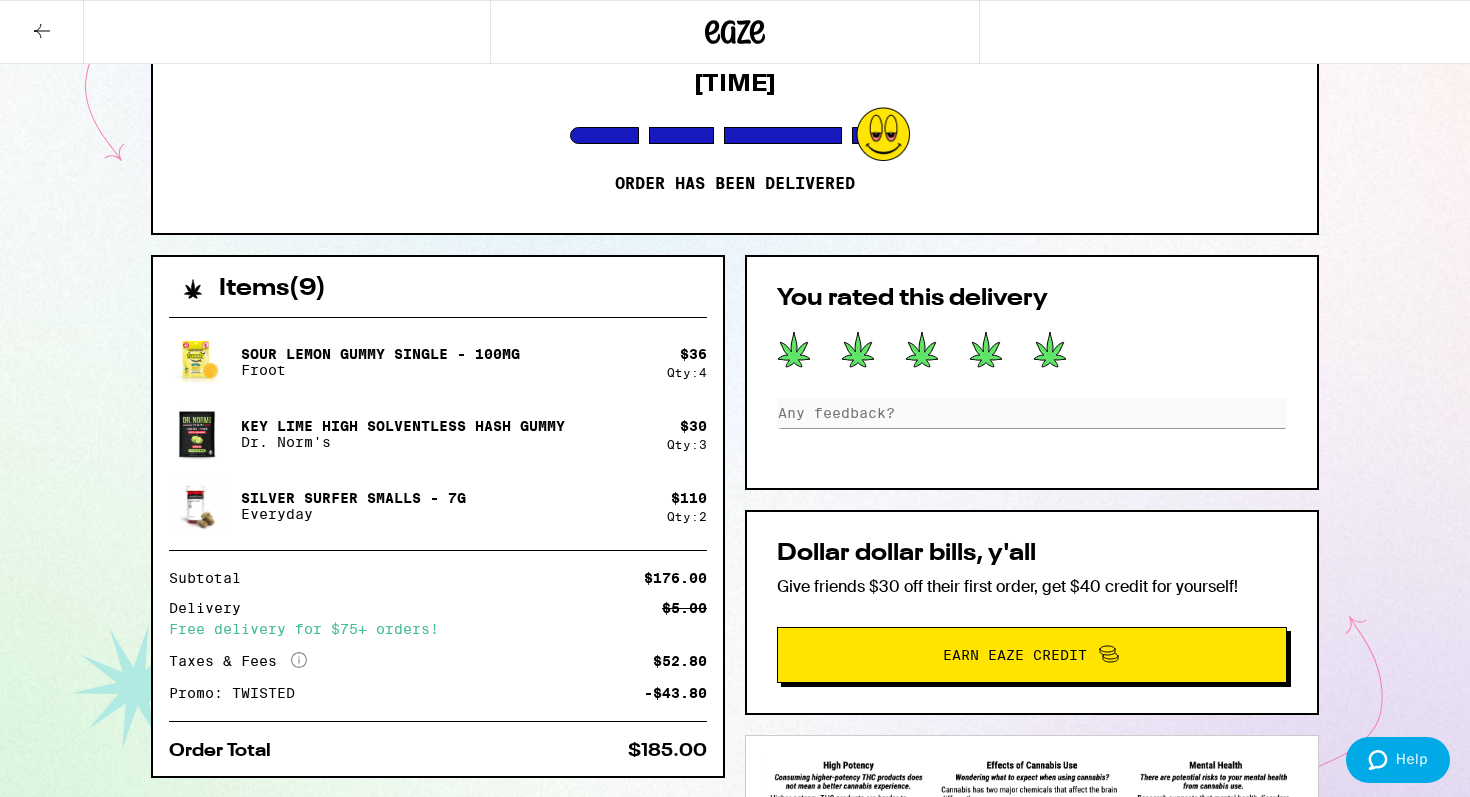 scroll, scrollTop: 285, scrollLeft: 0, axis: vertical 